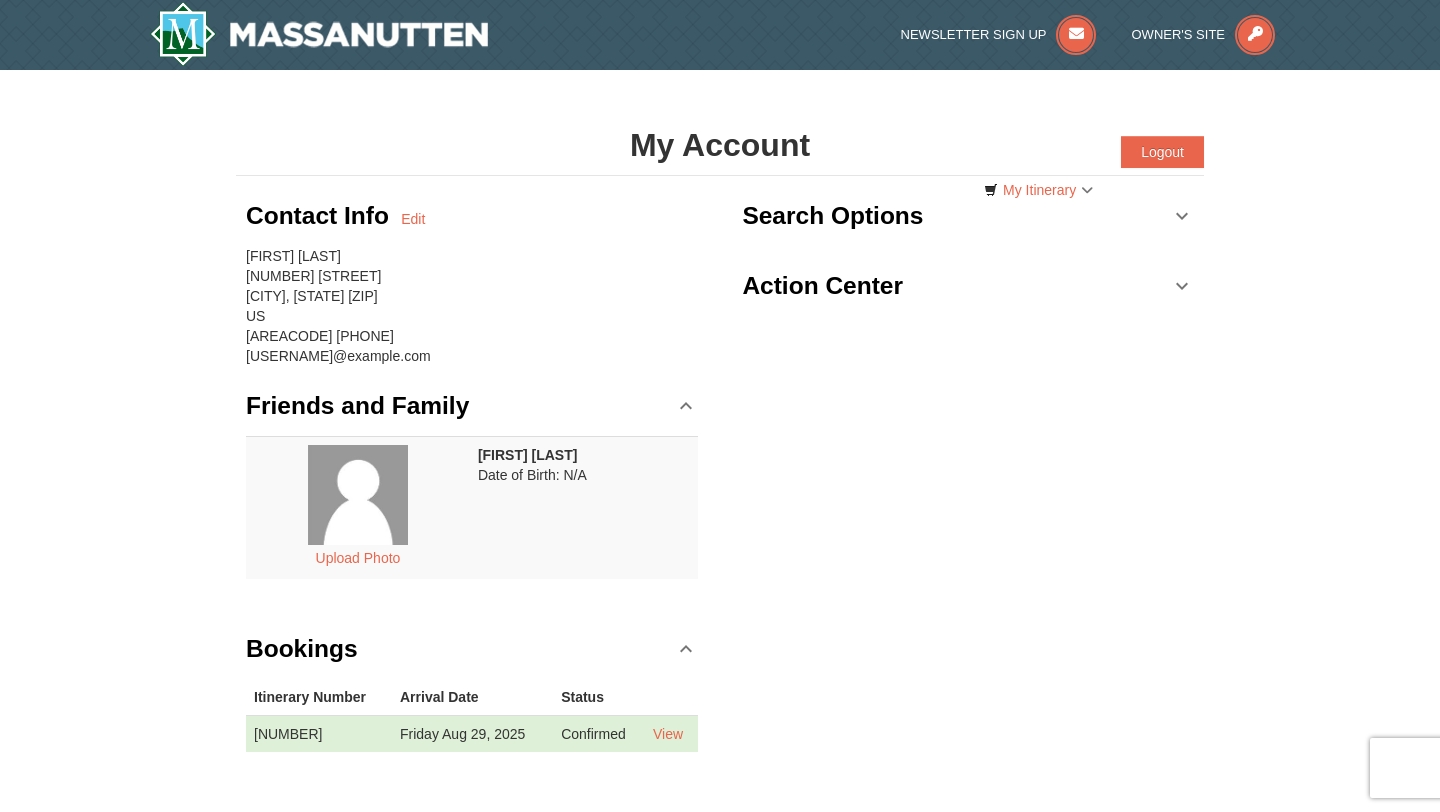 scroll, scrollTop: 43, scrollLeft: 0, axis: vertical 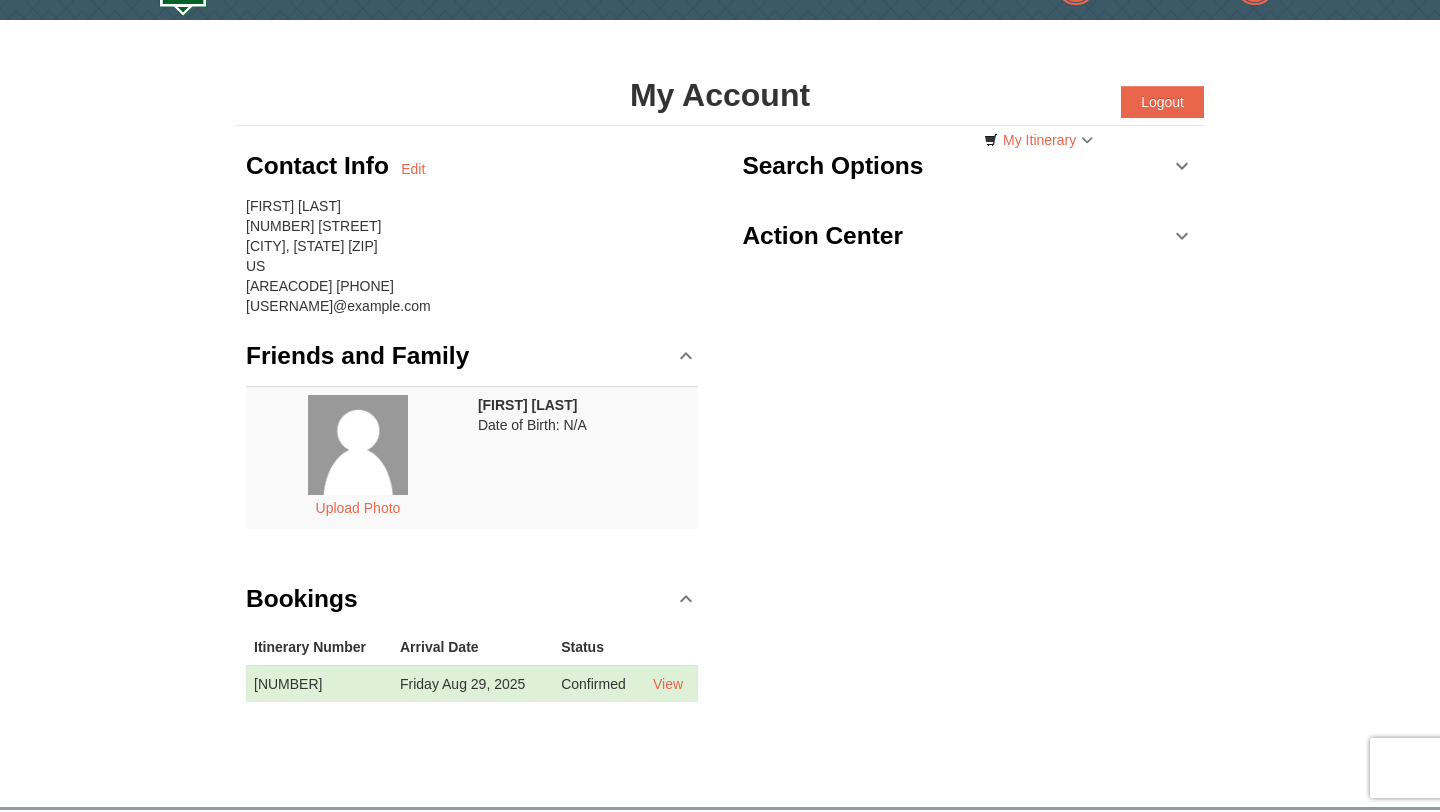click on "Search Options" at bounding box center (968, 166) 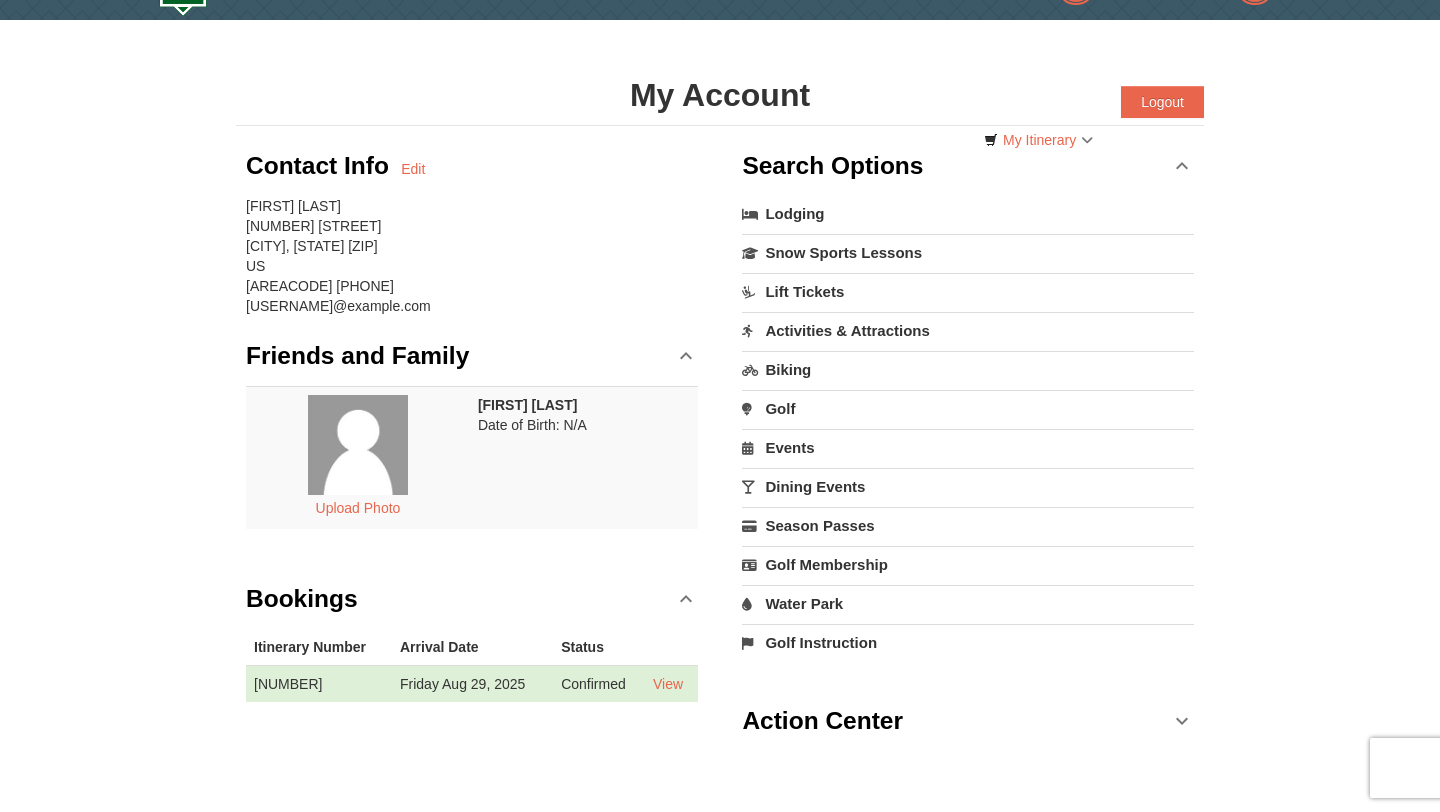 click on "Dining Events" at bounding box center [968, 486] 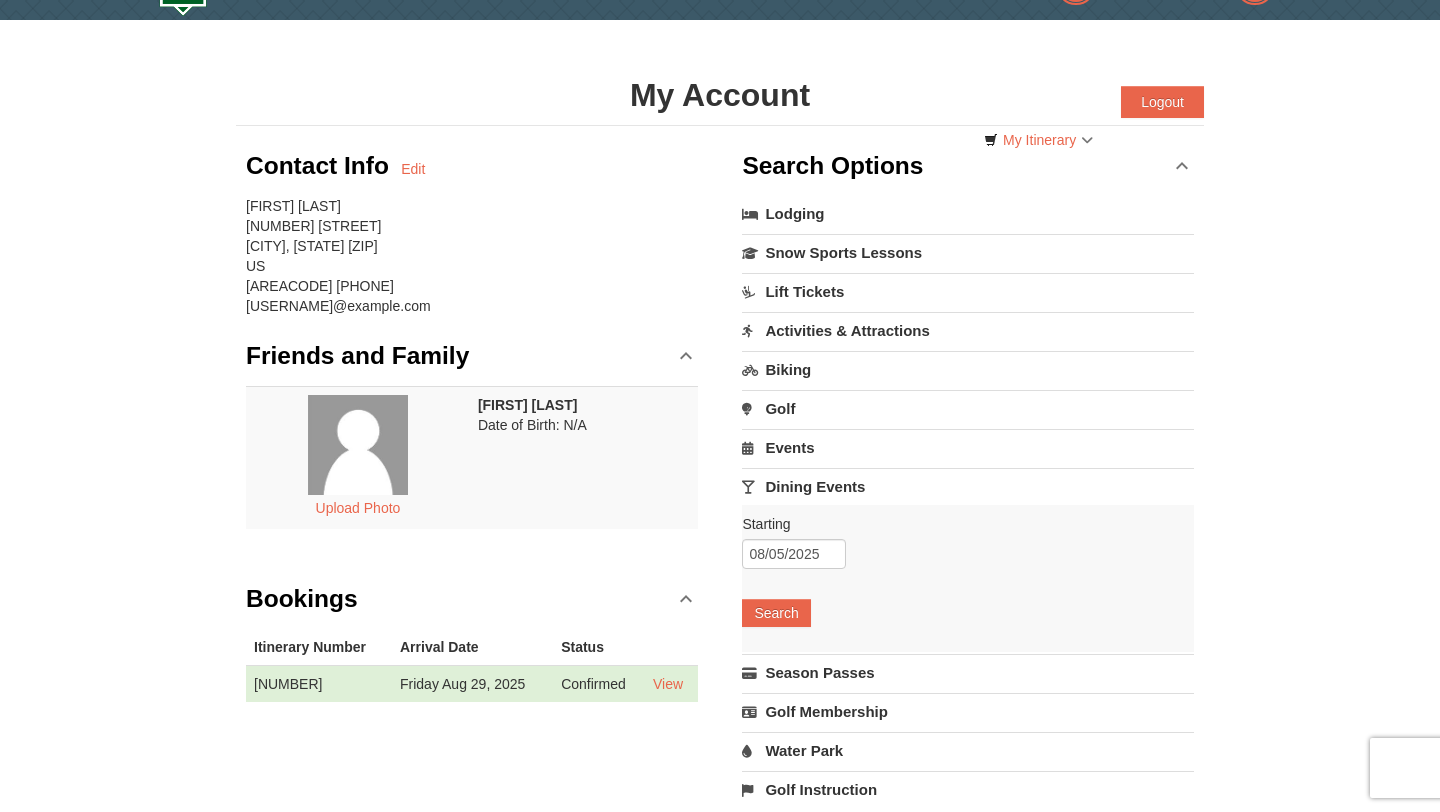 click on "Lift Tickets" at bounding box center (968, 291) 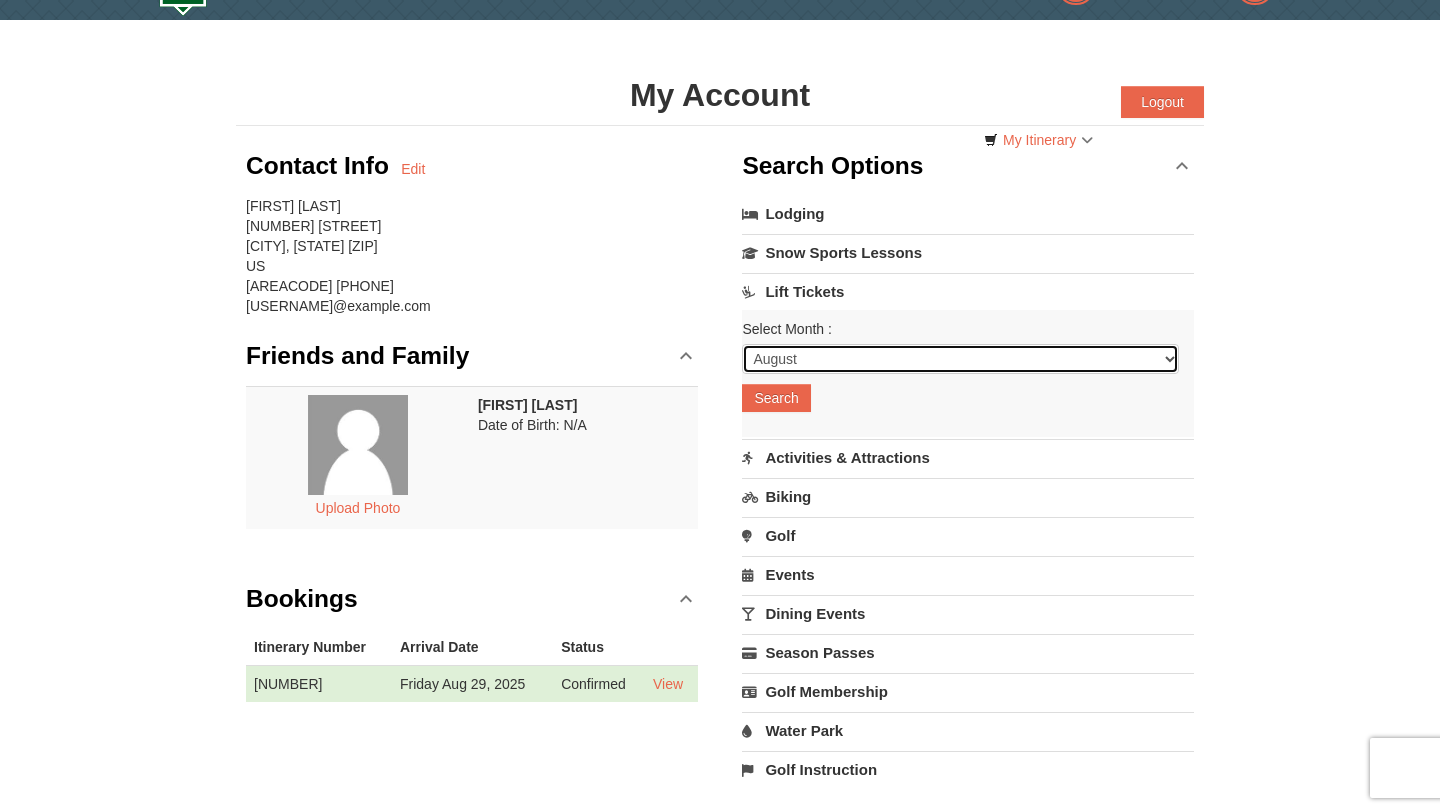 click on "August  September  October  November  December  January  February  March  April  May  June  July" at bounding box center (960, 359) 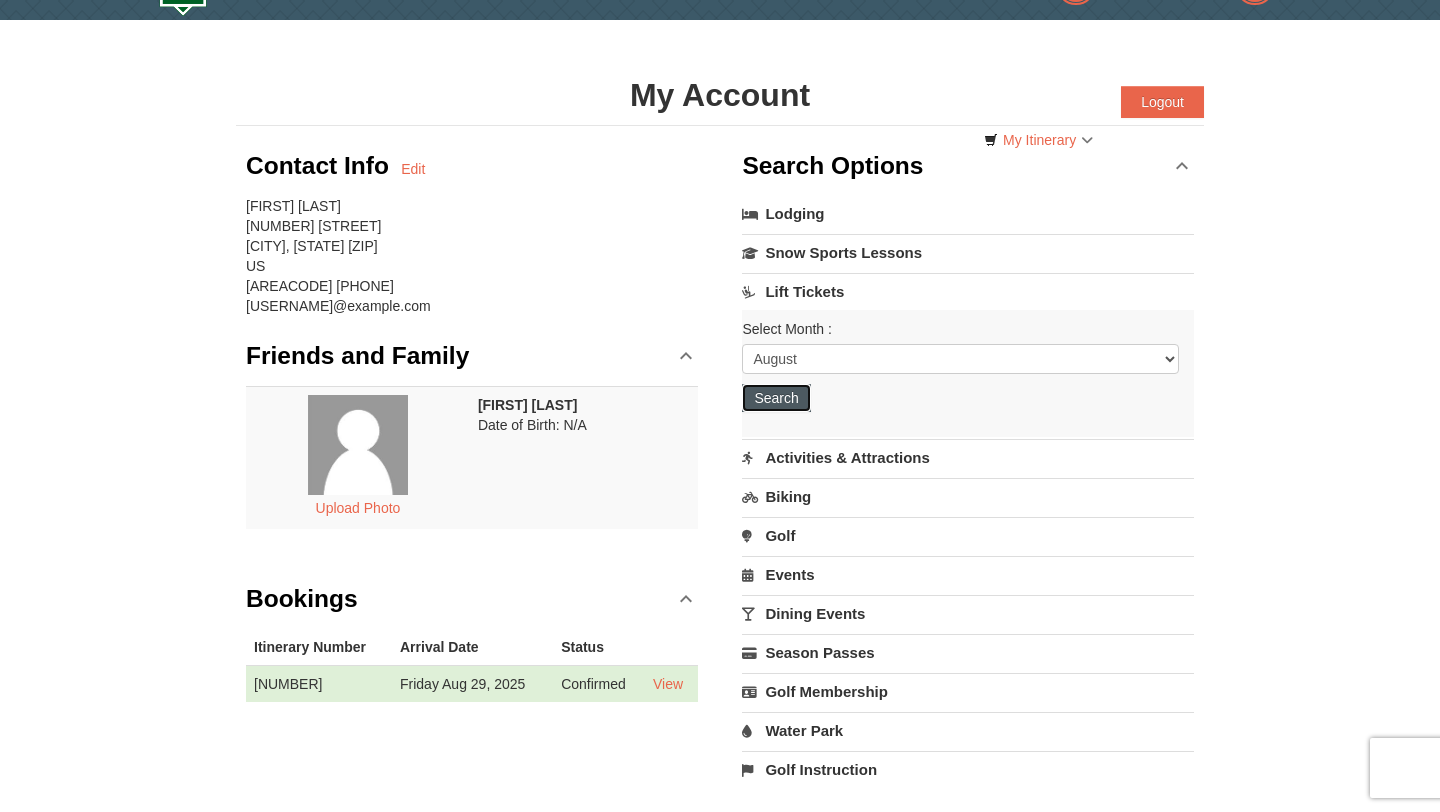 click on "Search" at bounding box center [776, 398] 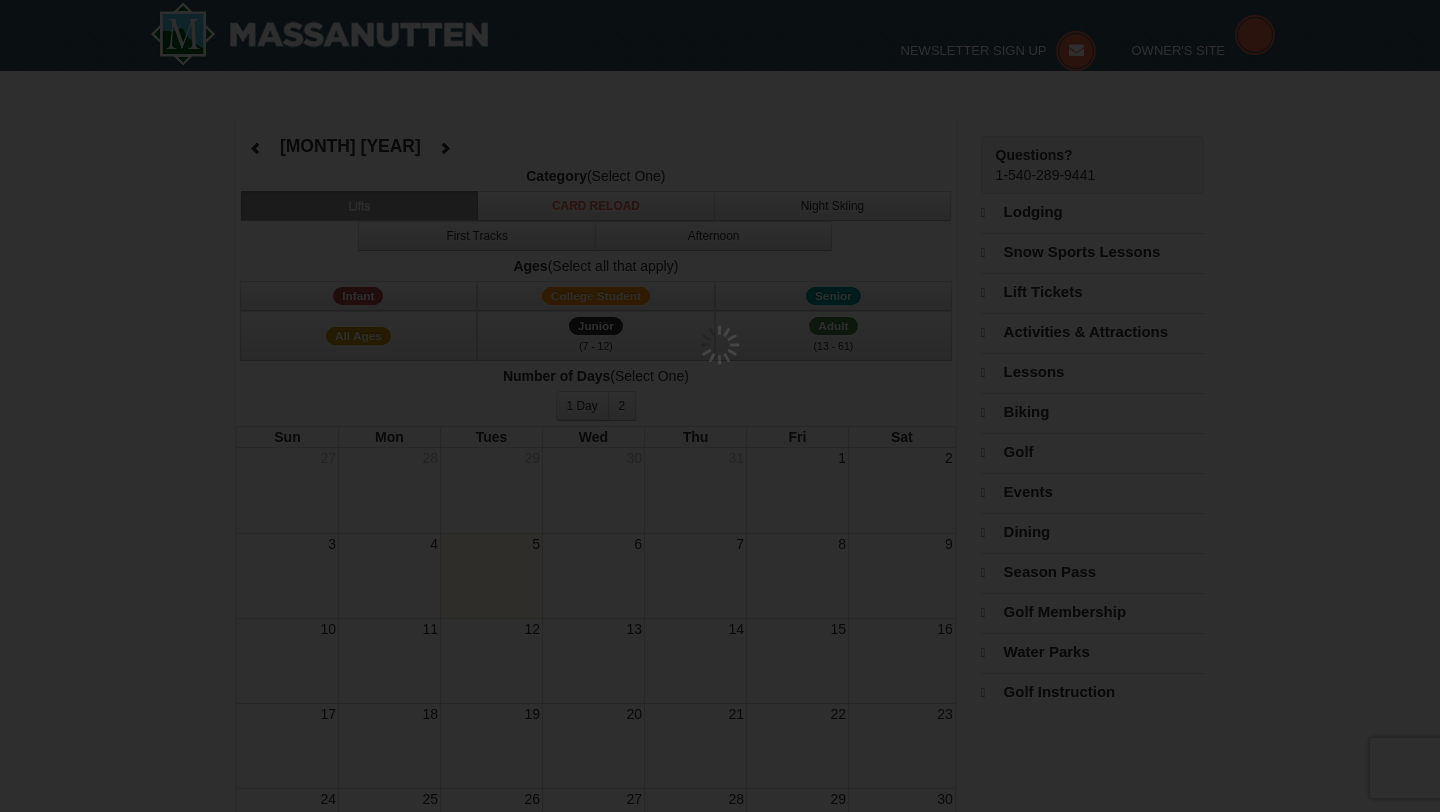 select on "8" 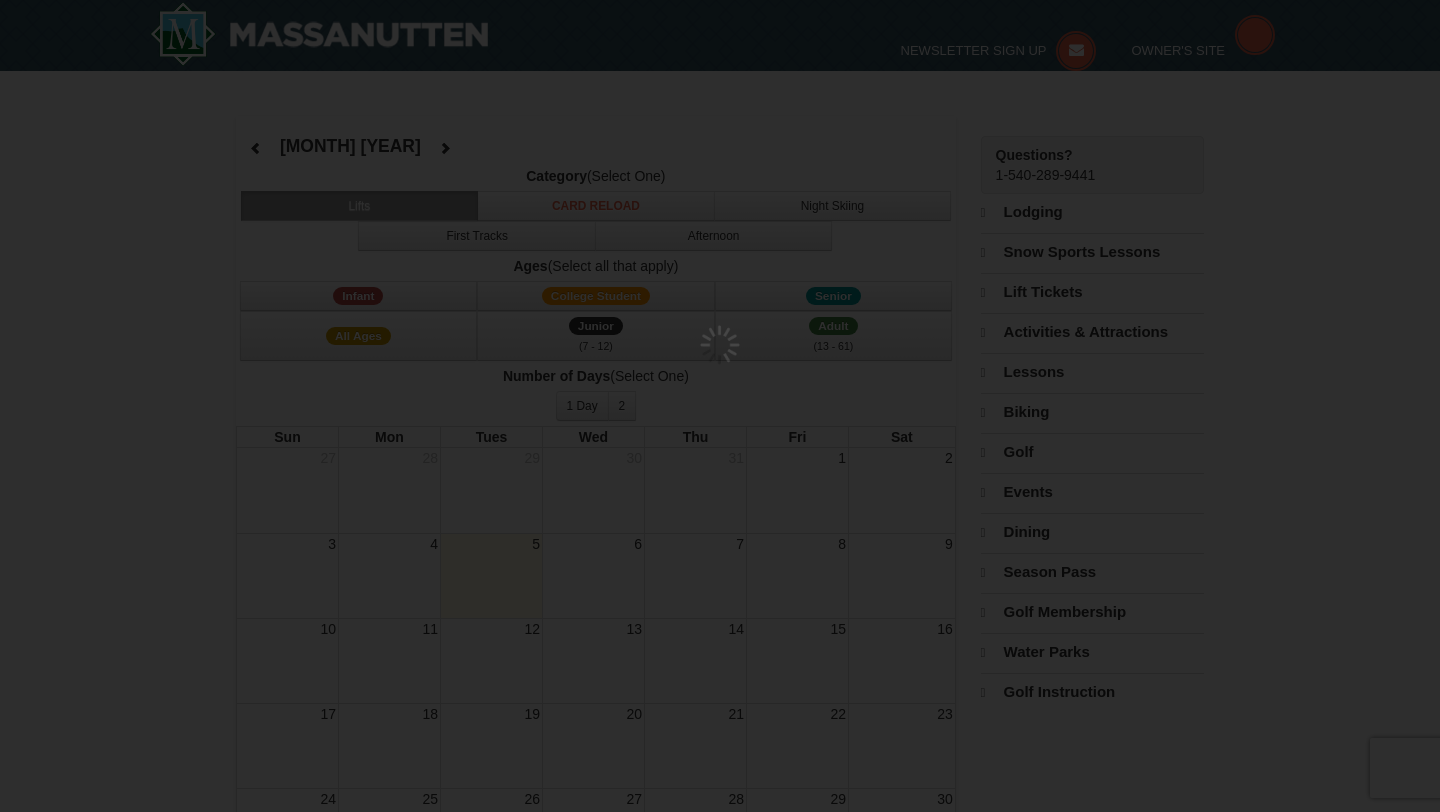 scroll, scrollTop: 0, scrollLeft: 0, axis: both 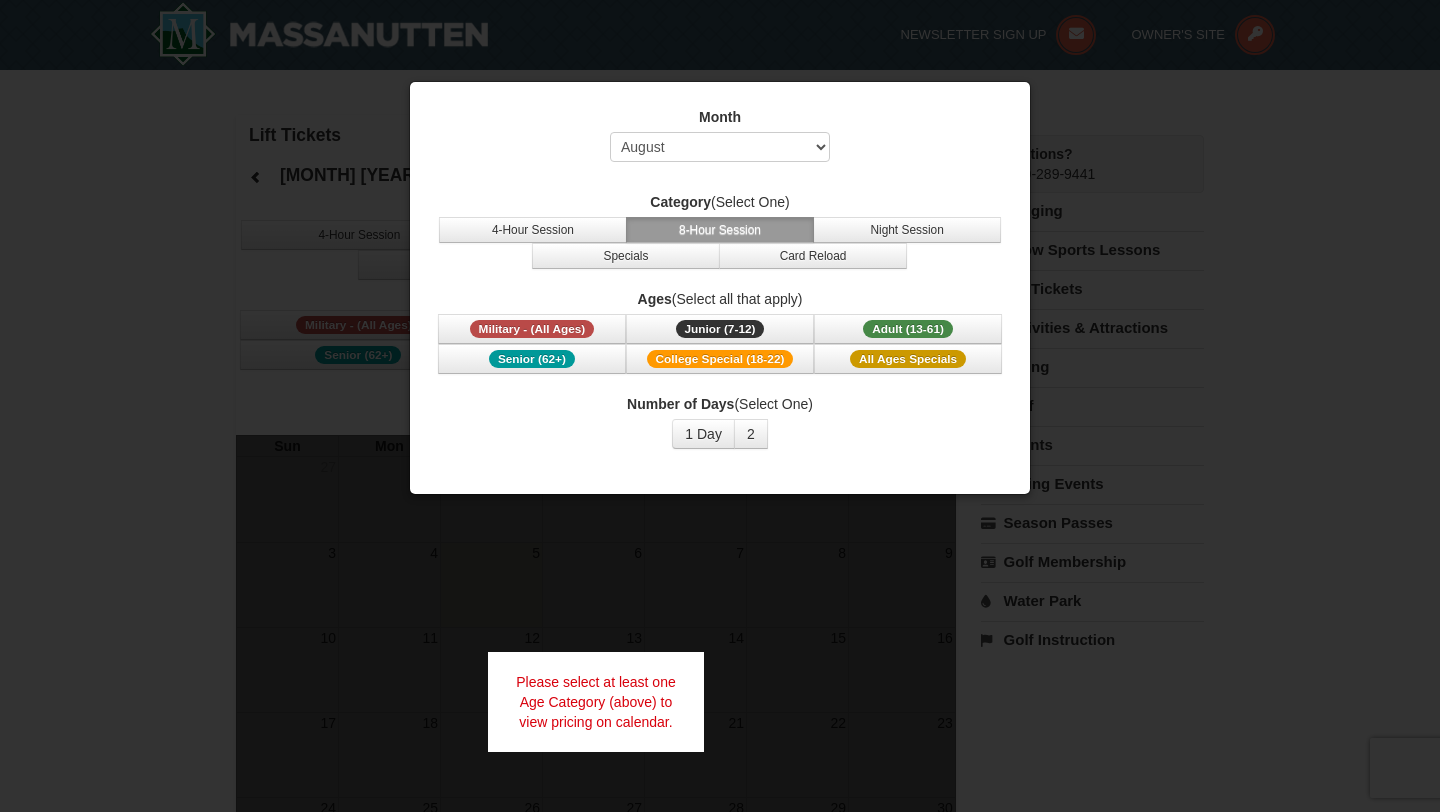 click at bounding box center (720, 406) 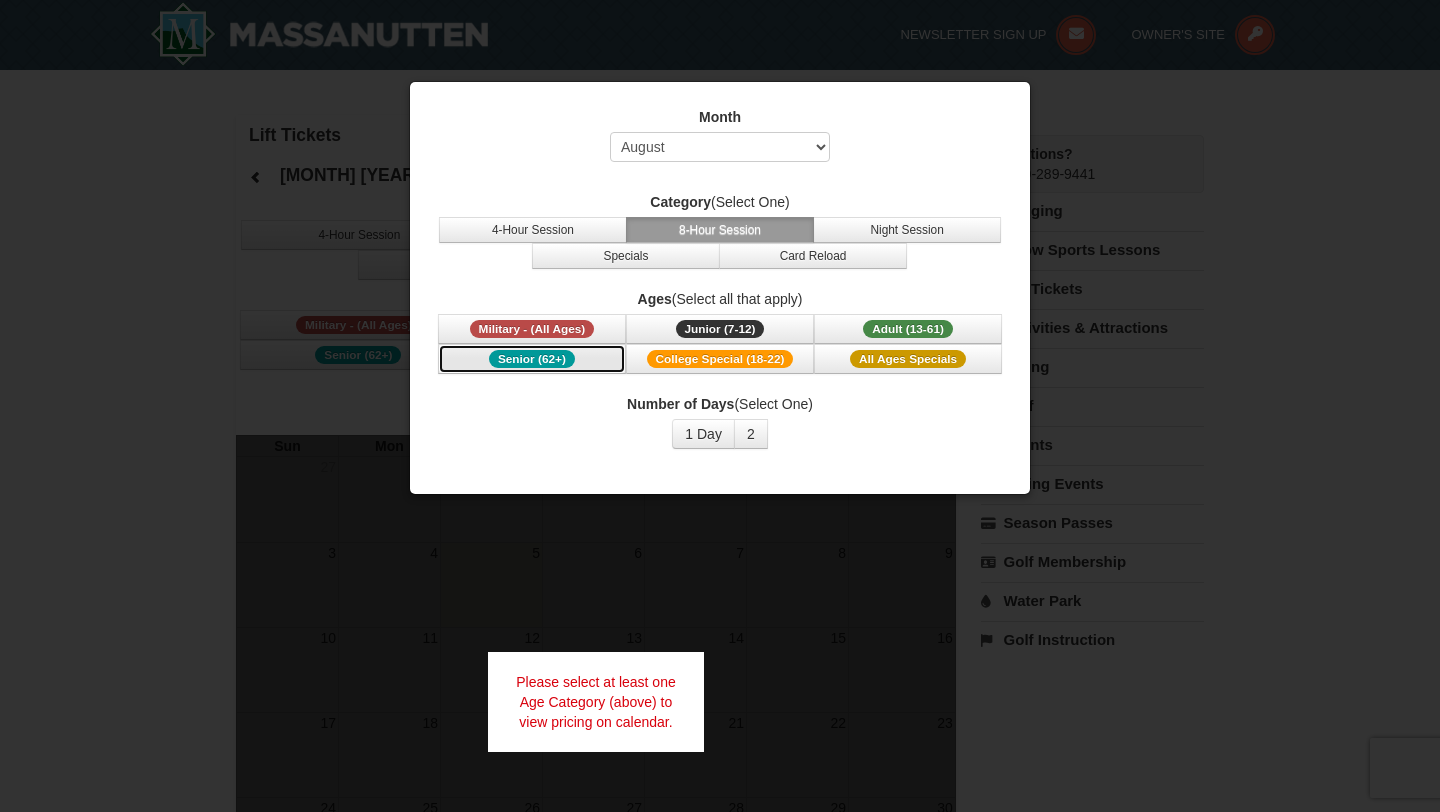 click on "Senior (62+)" at bounding box center (532, 359) 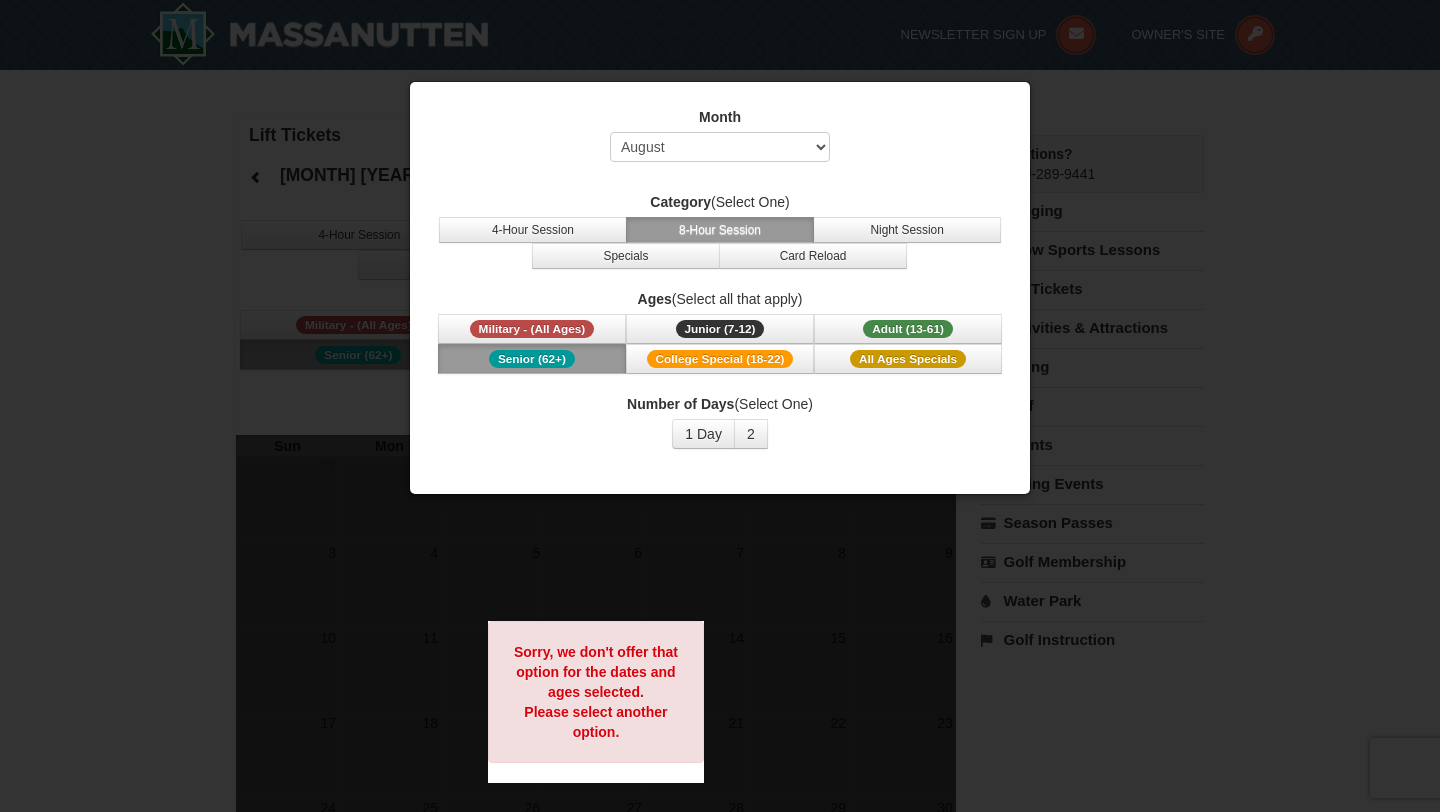 click on "Senior (62+)" at bounding box center [532, 359] 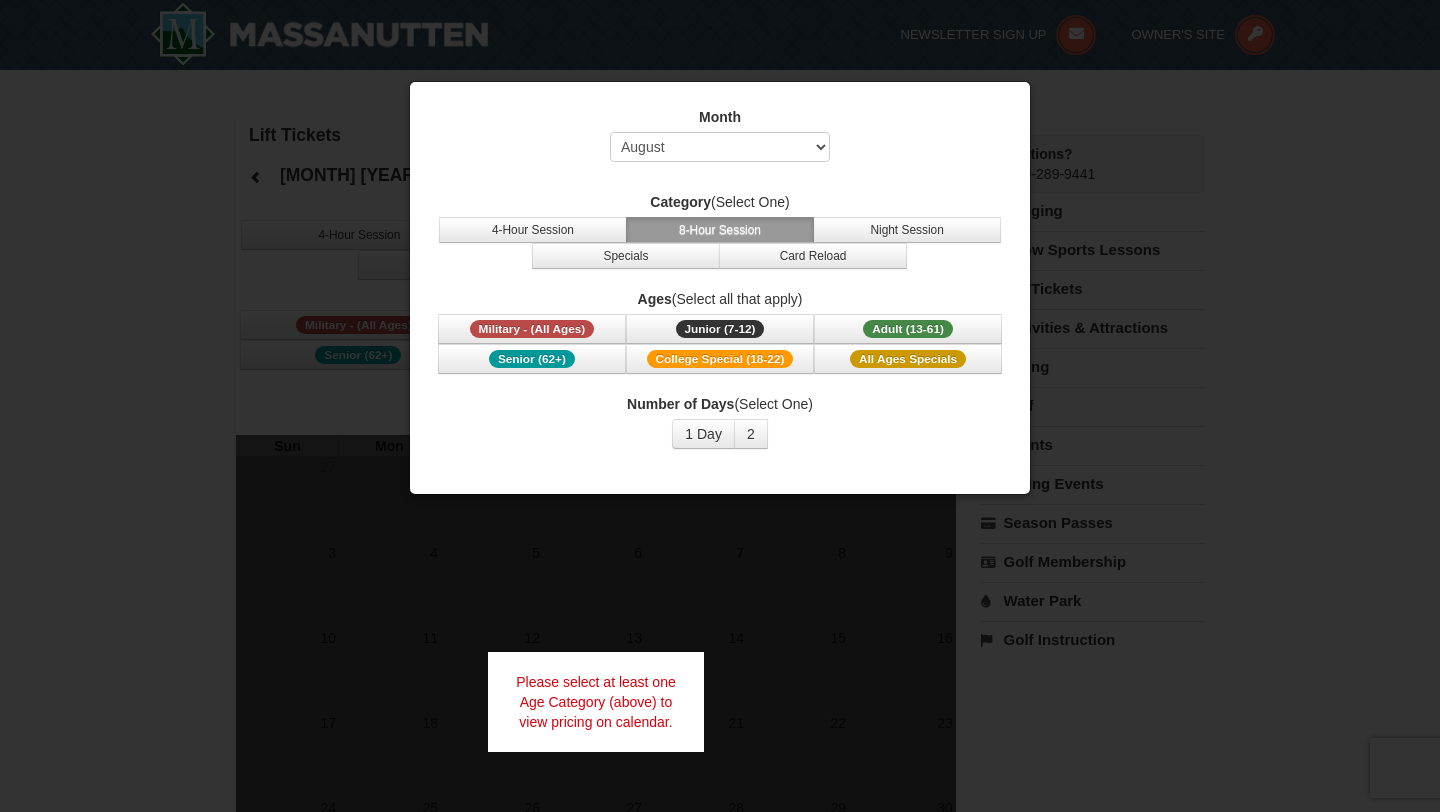 click at bounding box center [720, 406] 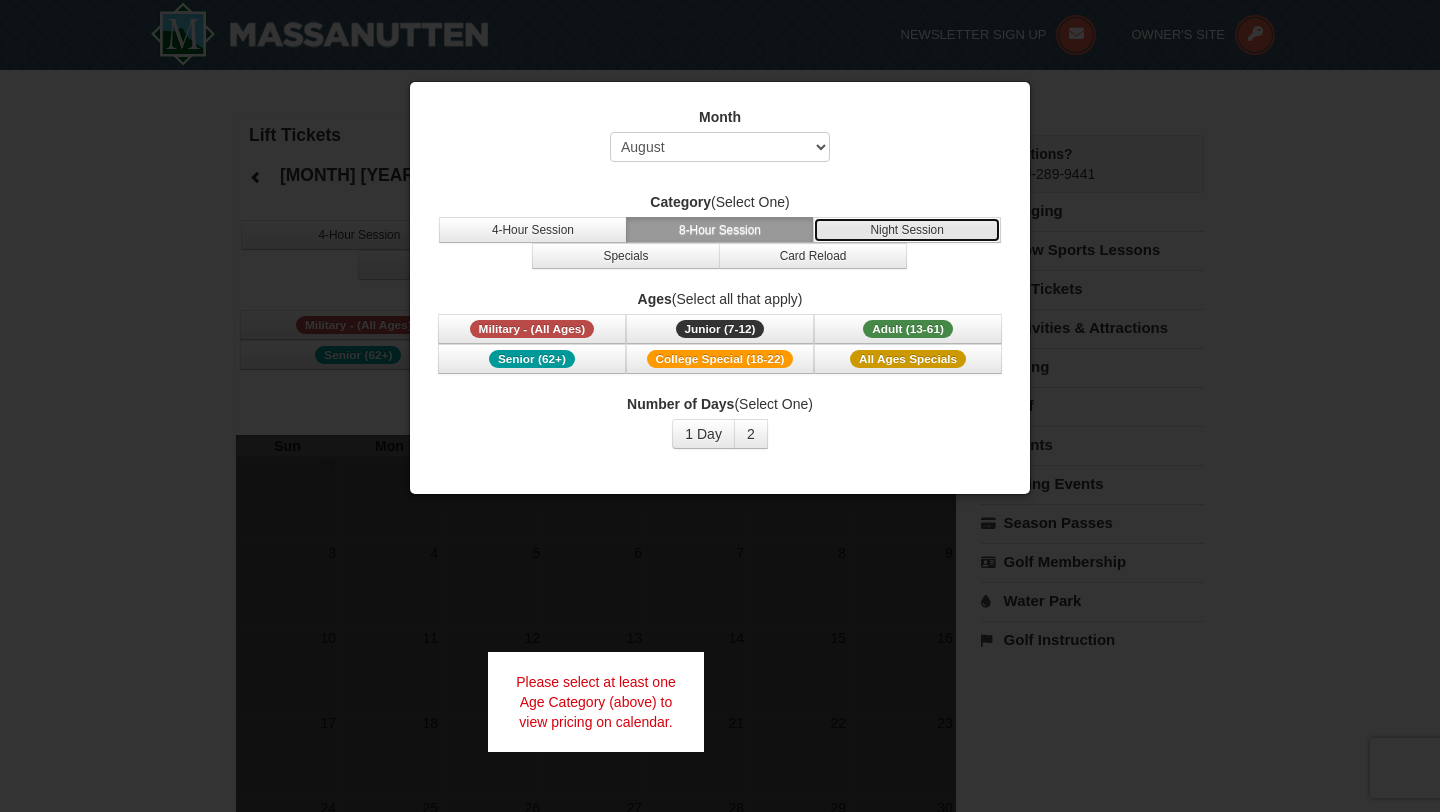 click on "Night Session" at bounding box center [907, 230] 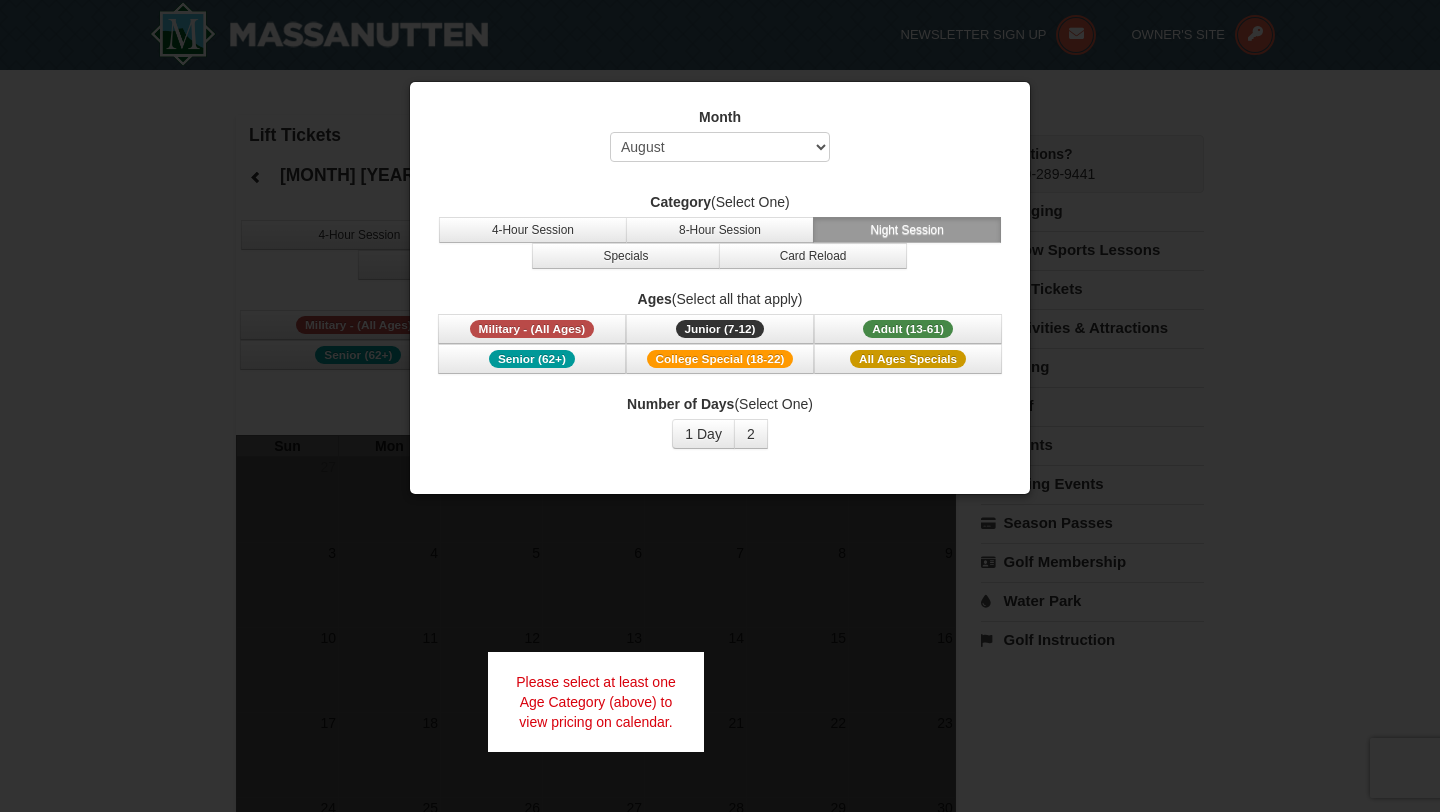 click on "Month" at bounding box center [720, 117] 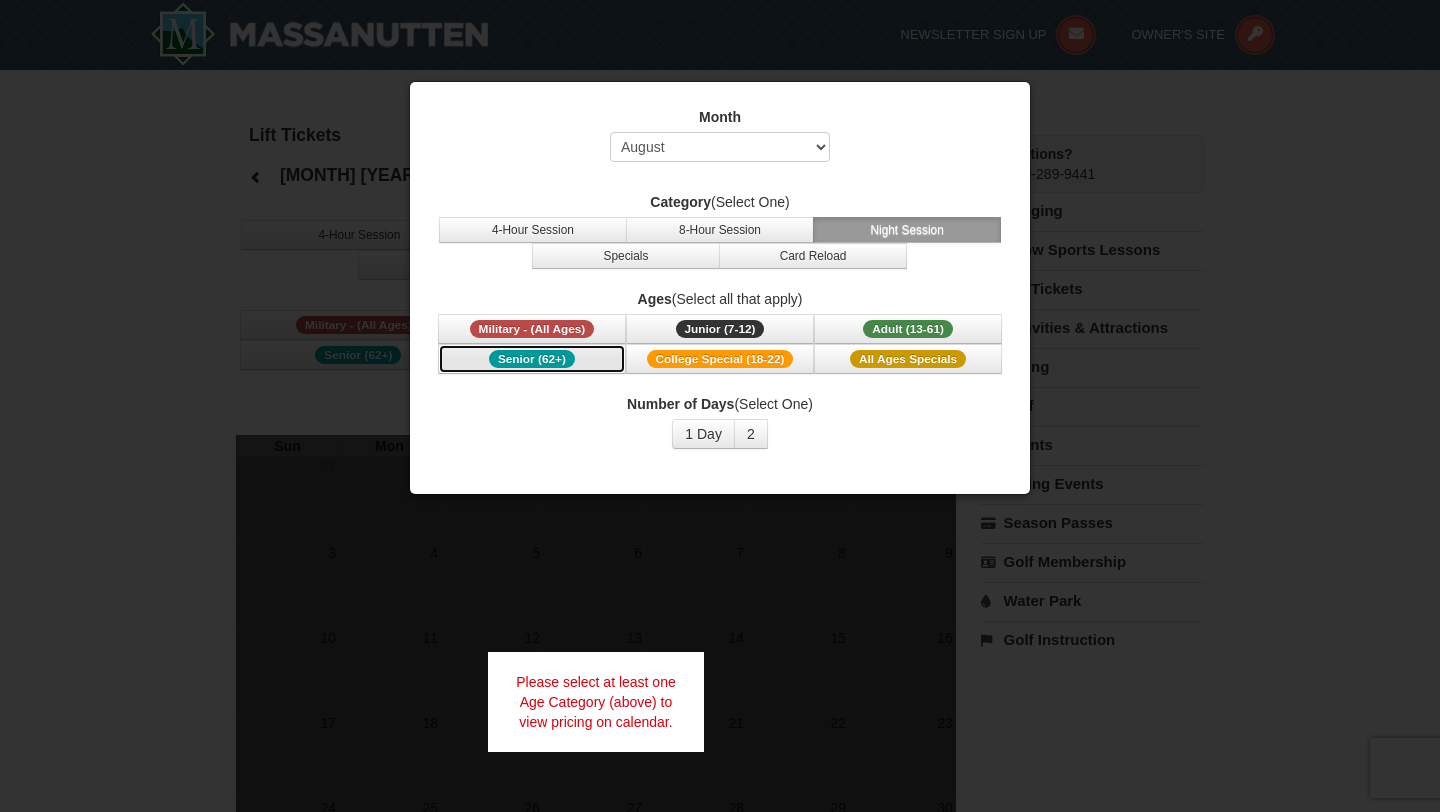 click on "Senior (62+)" at bounding box center (532, 359) 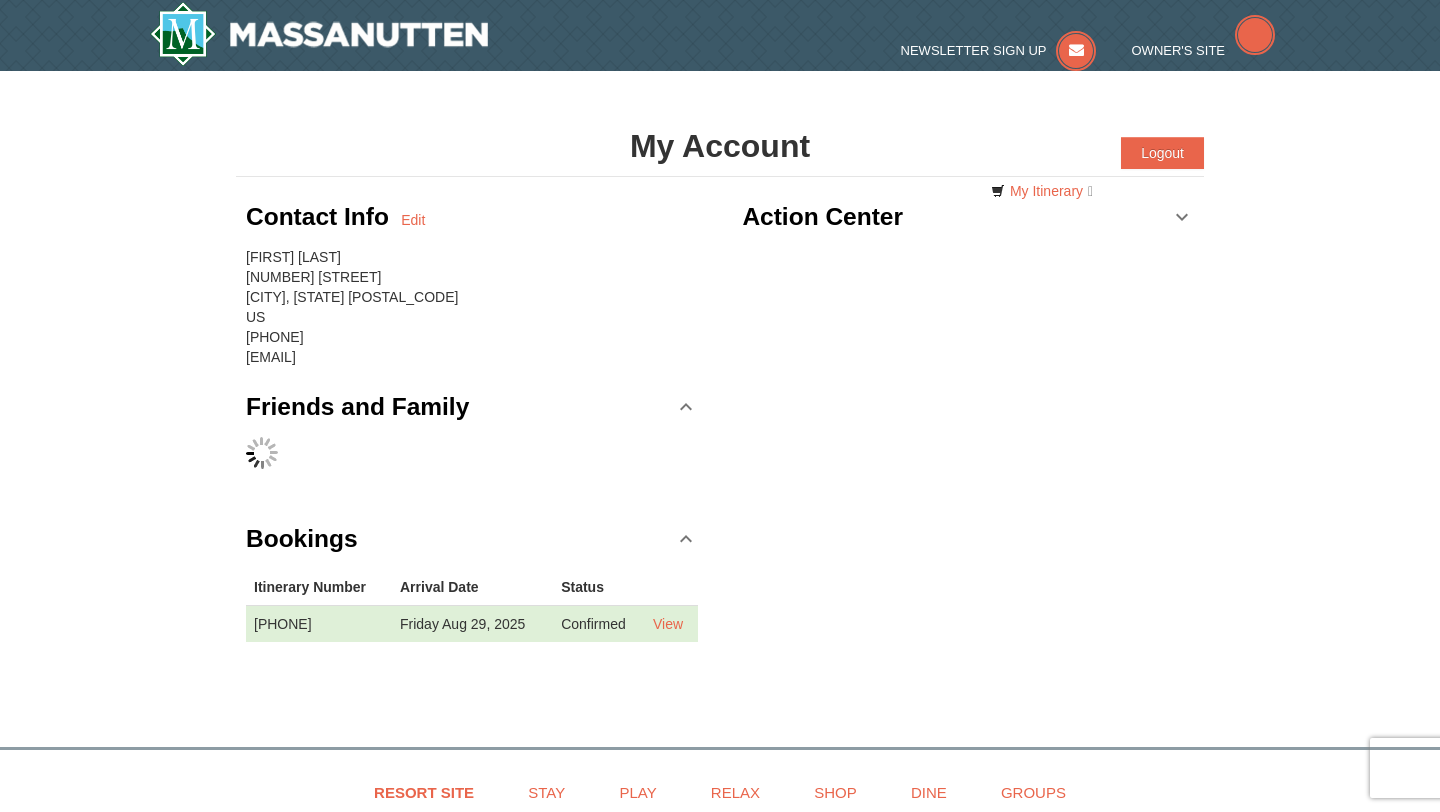 scroll, scrollTop: 77, scrollLeft: 0, axis: vertical 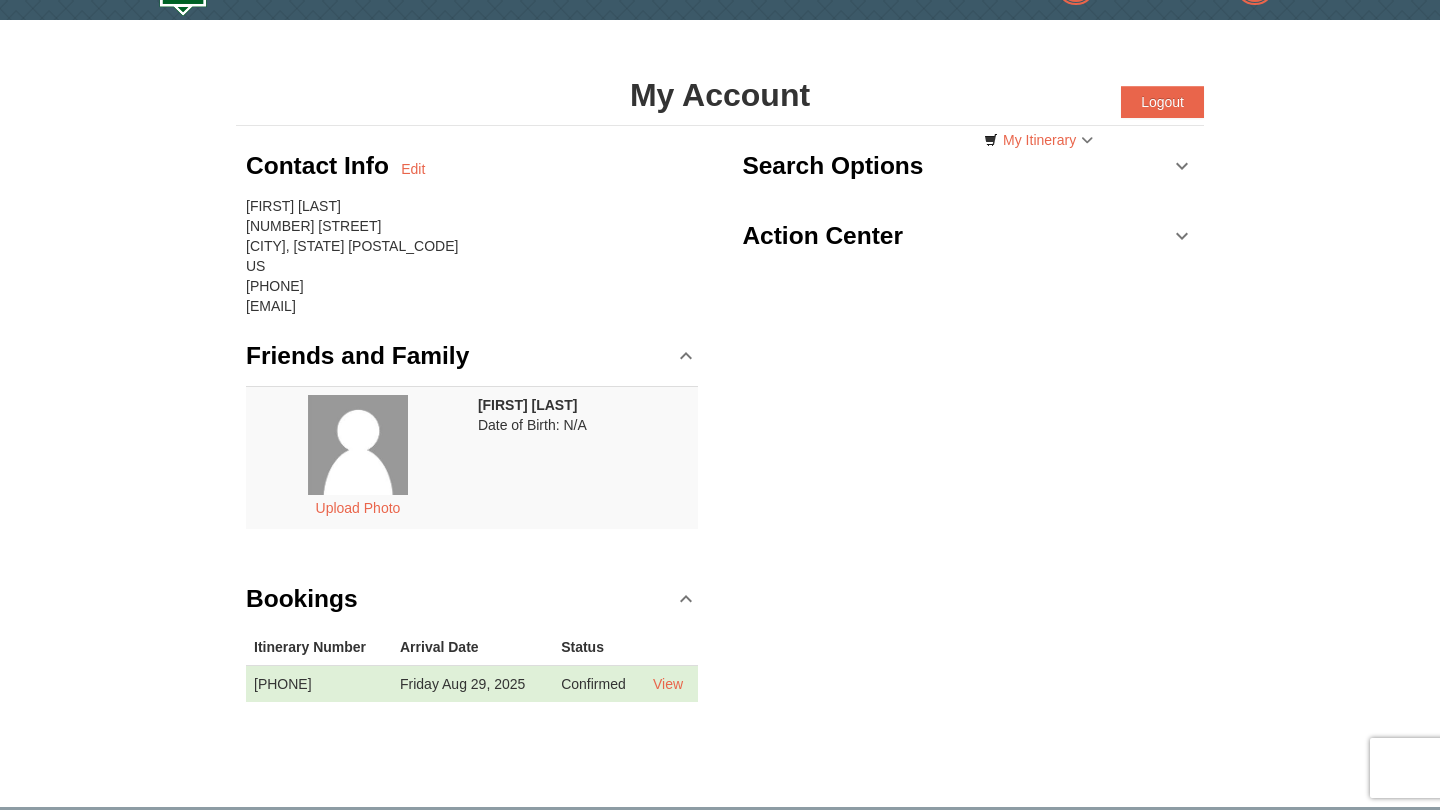 click on "Search Options
Lodging
Arrival Please format dates MM/DD/YYYY
[DATE]
Departure Please format dates MM/DD/YYYY
[DATE]
Adults
2
Children
0
Search
Snow Sports Lessons" at bounding box center [968, 206] 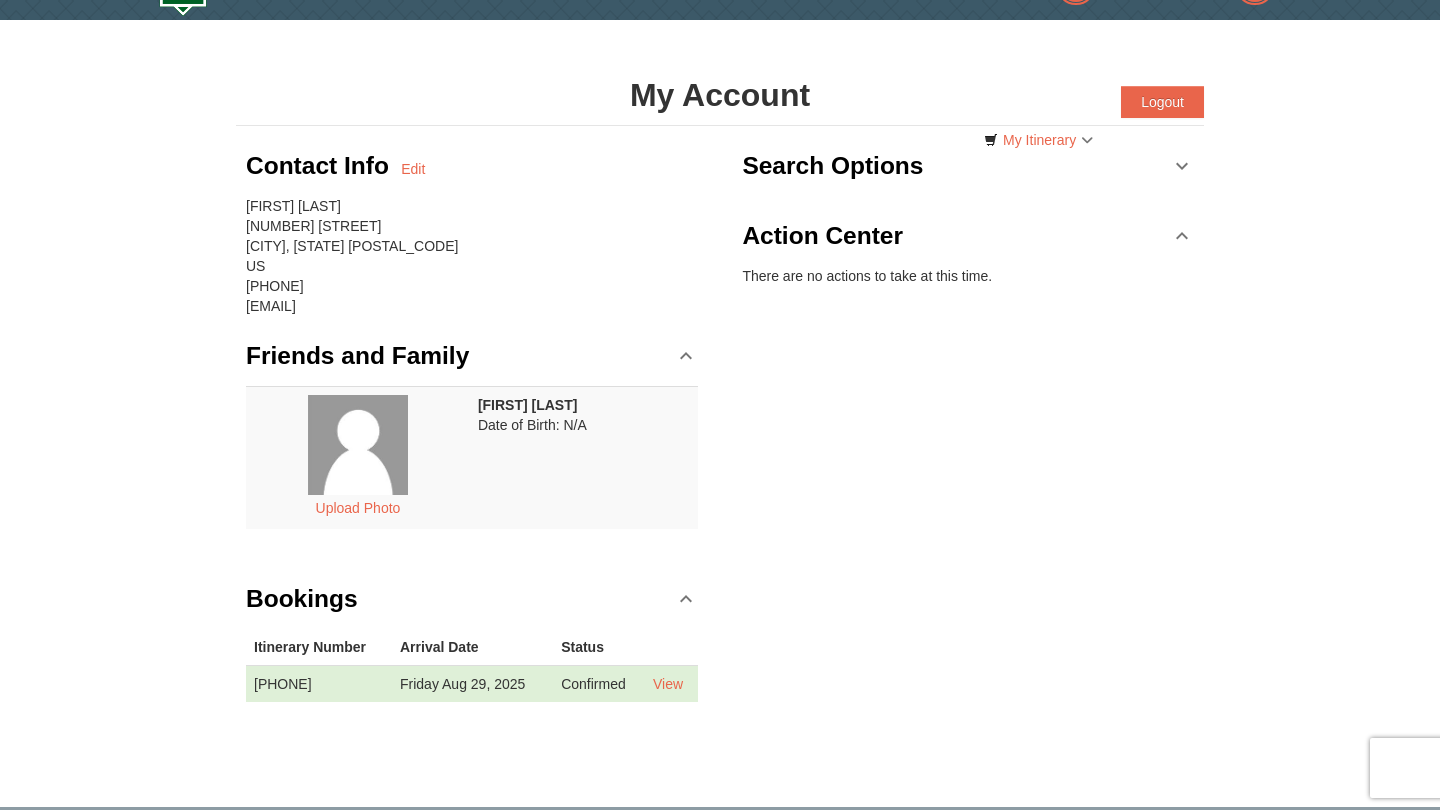 click on "Search Options" at bounding box center (968, 166) 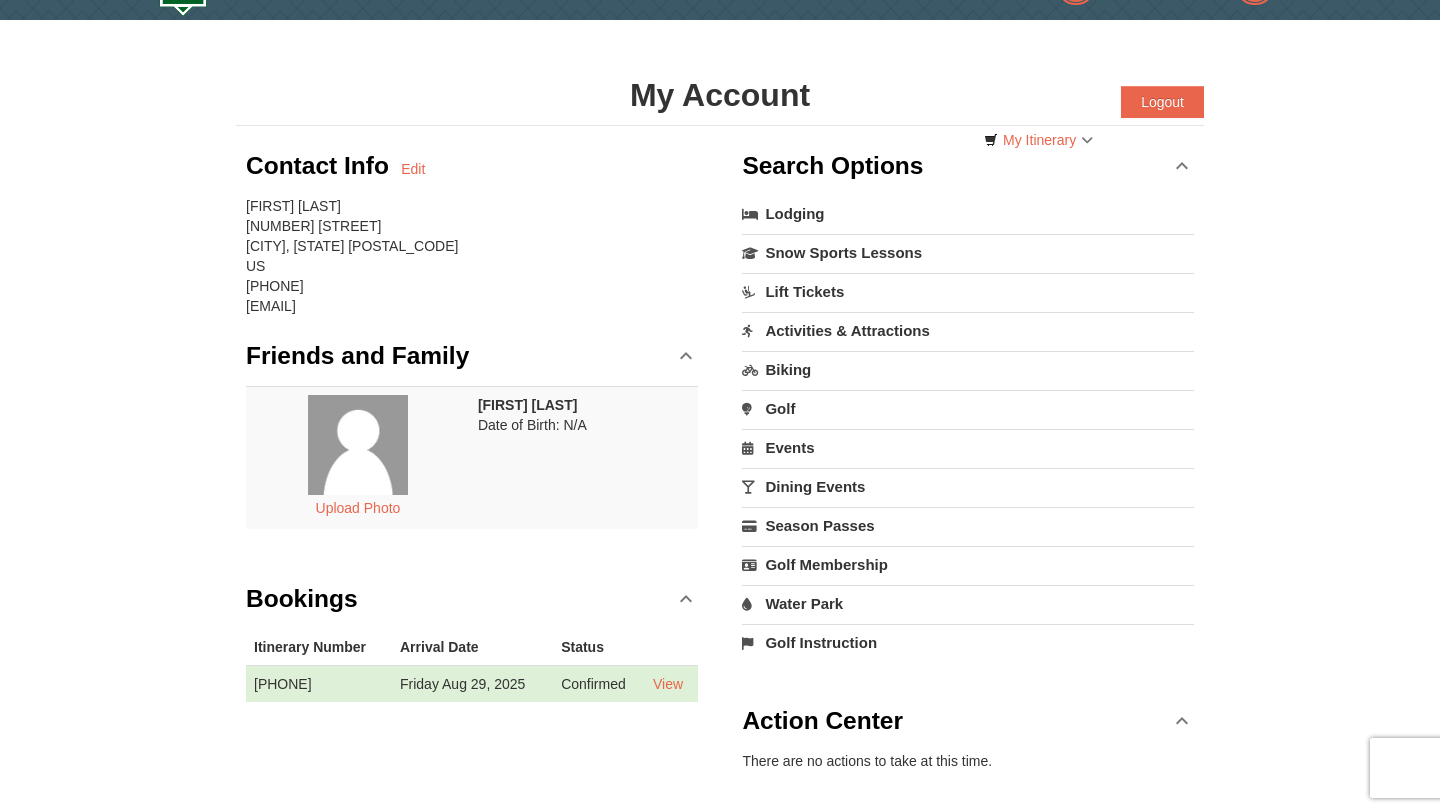 click on "Search Options" at bounding box center (968, 166) 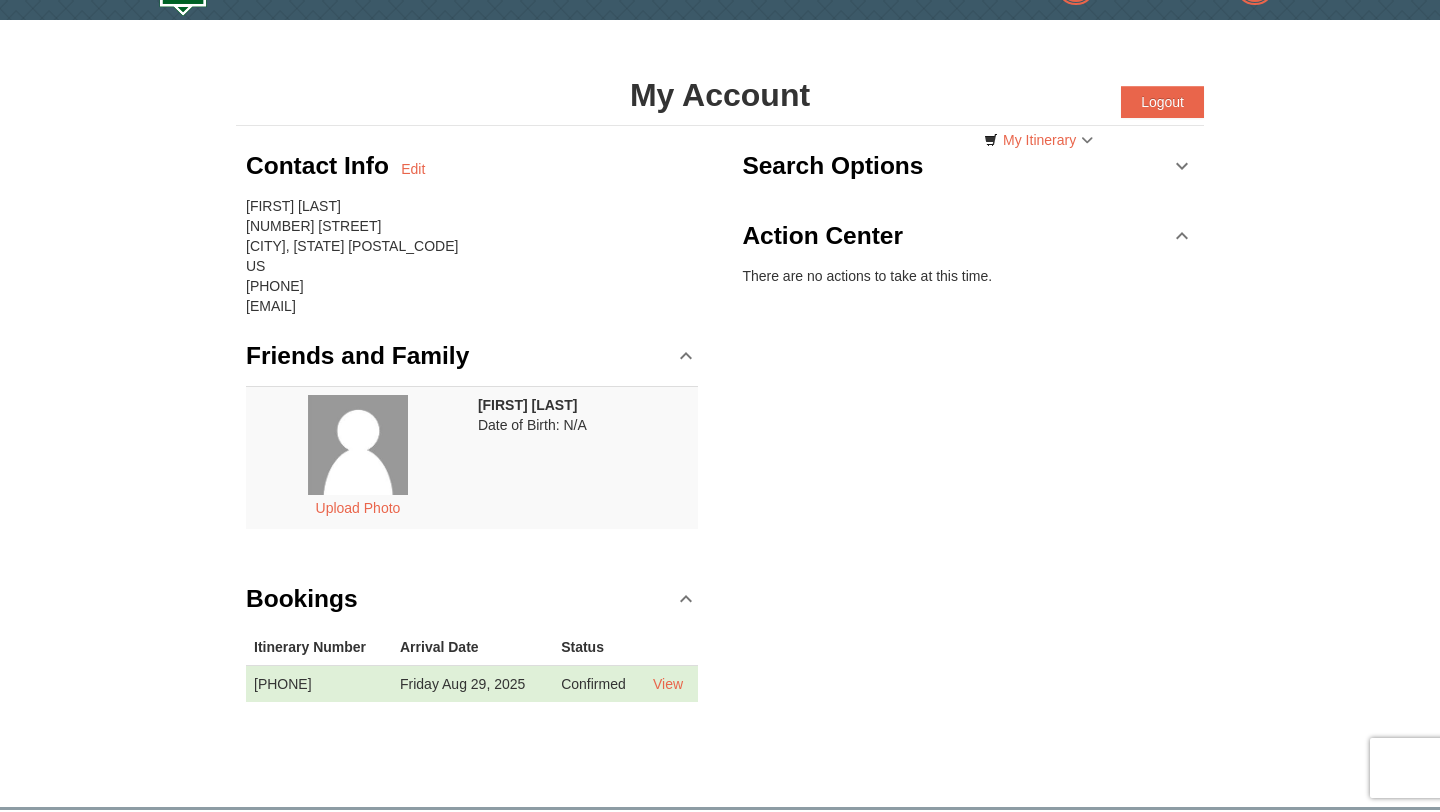 click on "Search Options" at bounding box center (968, 166) 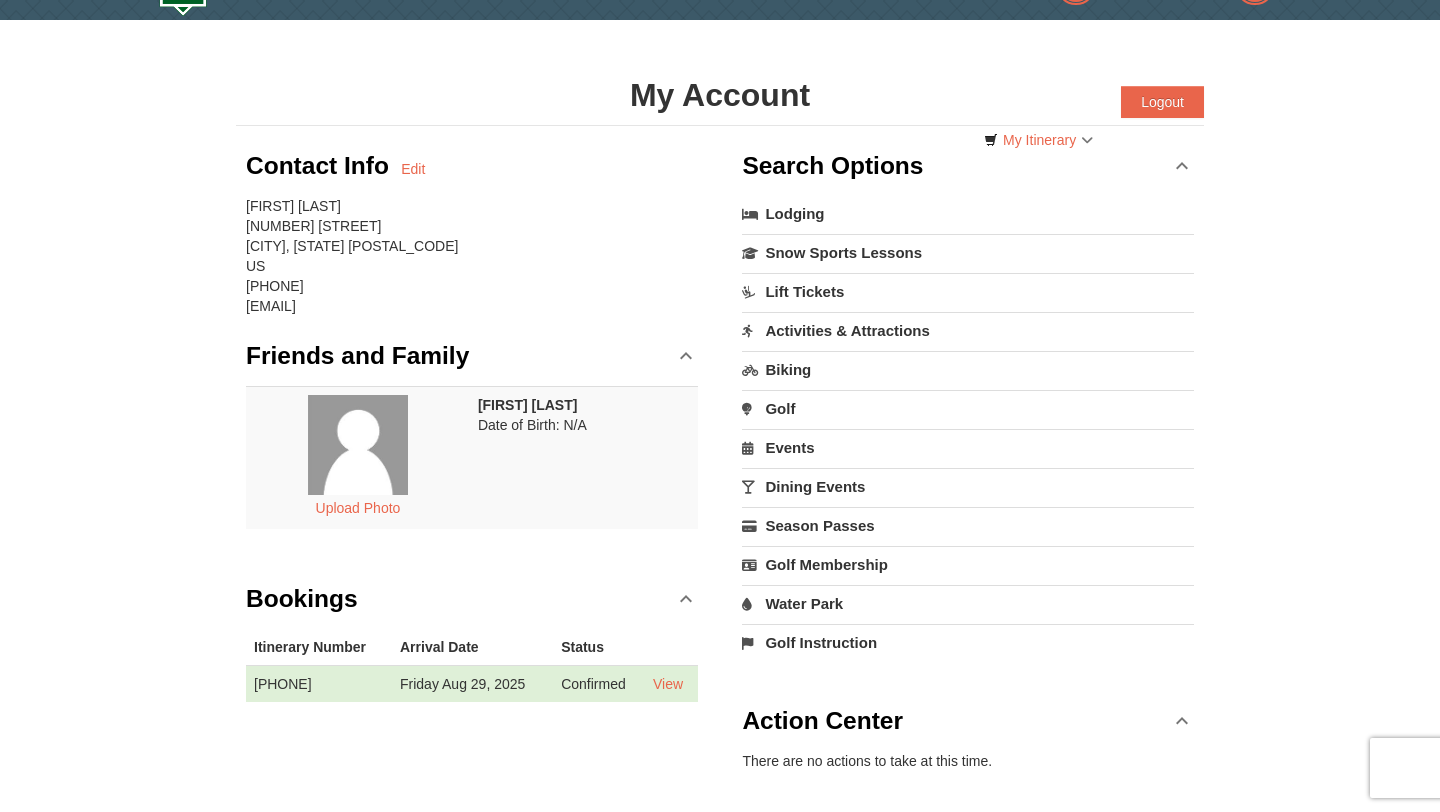 click on "Activities & Attractions" at bounding box center [968, 330] 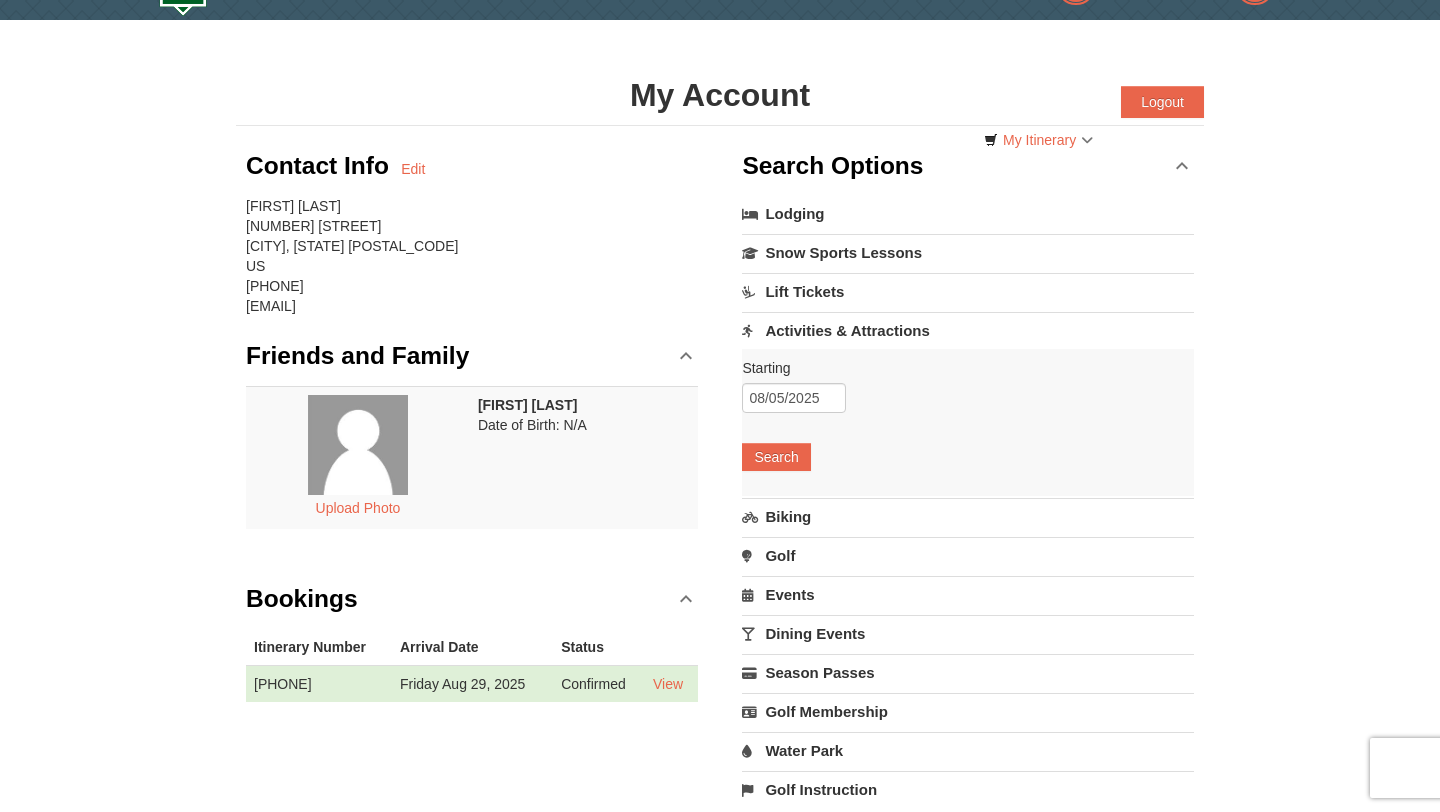 click on "Starting Please format dates MM/DD/YYYY
[DATE]
Search" at bounding box center (968, 422) 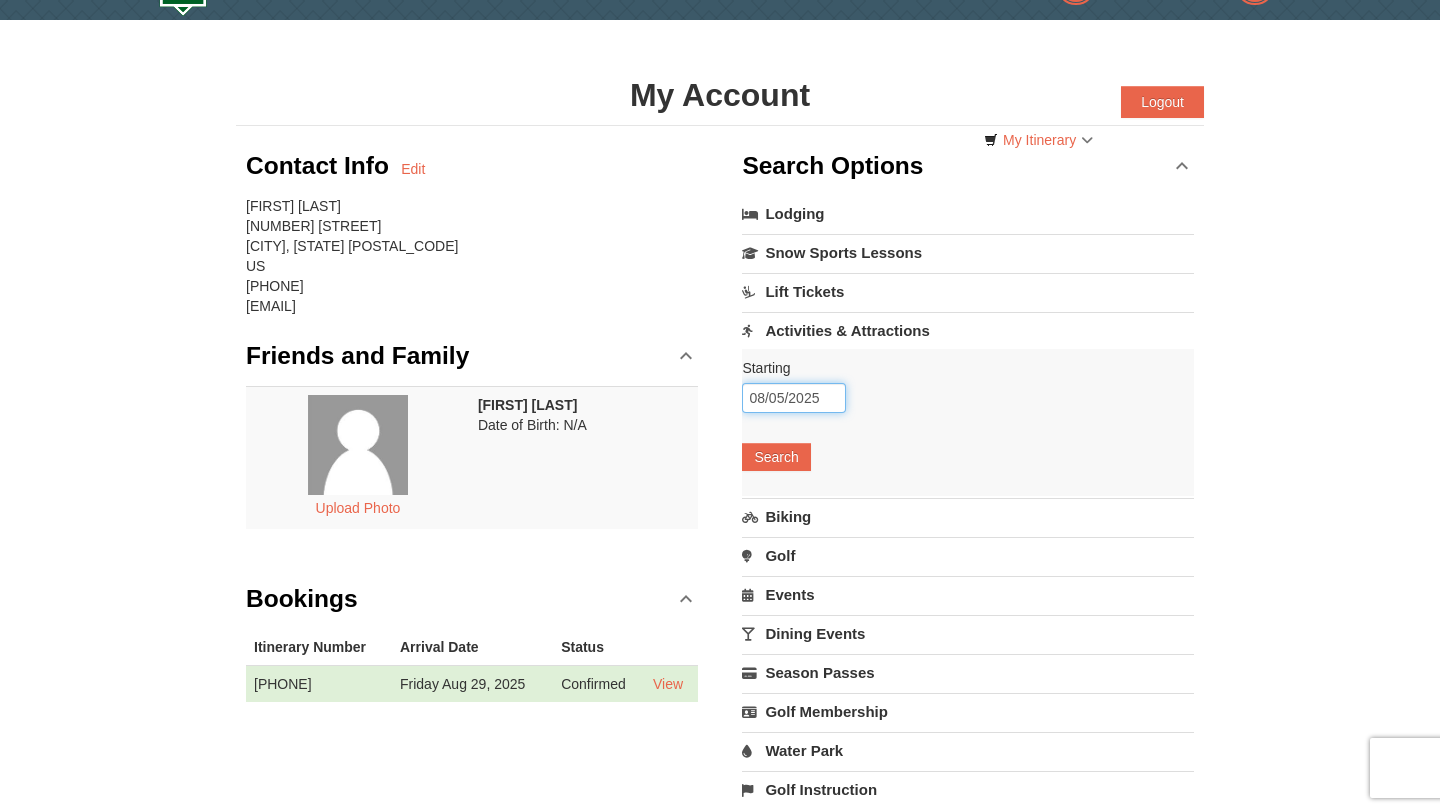 click on "08/05/2025" at bounding box center [794, 398] 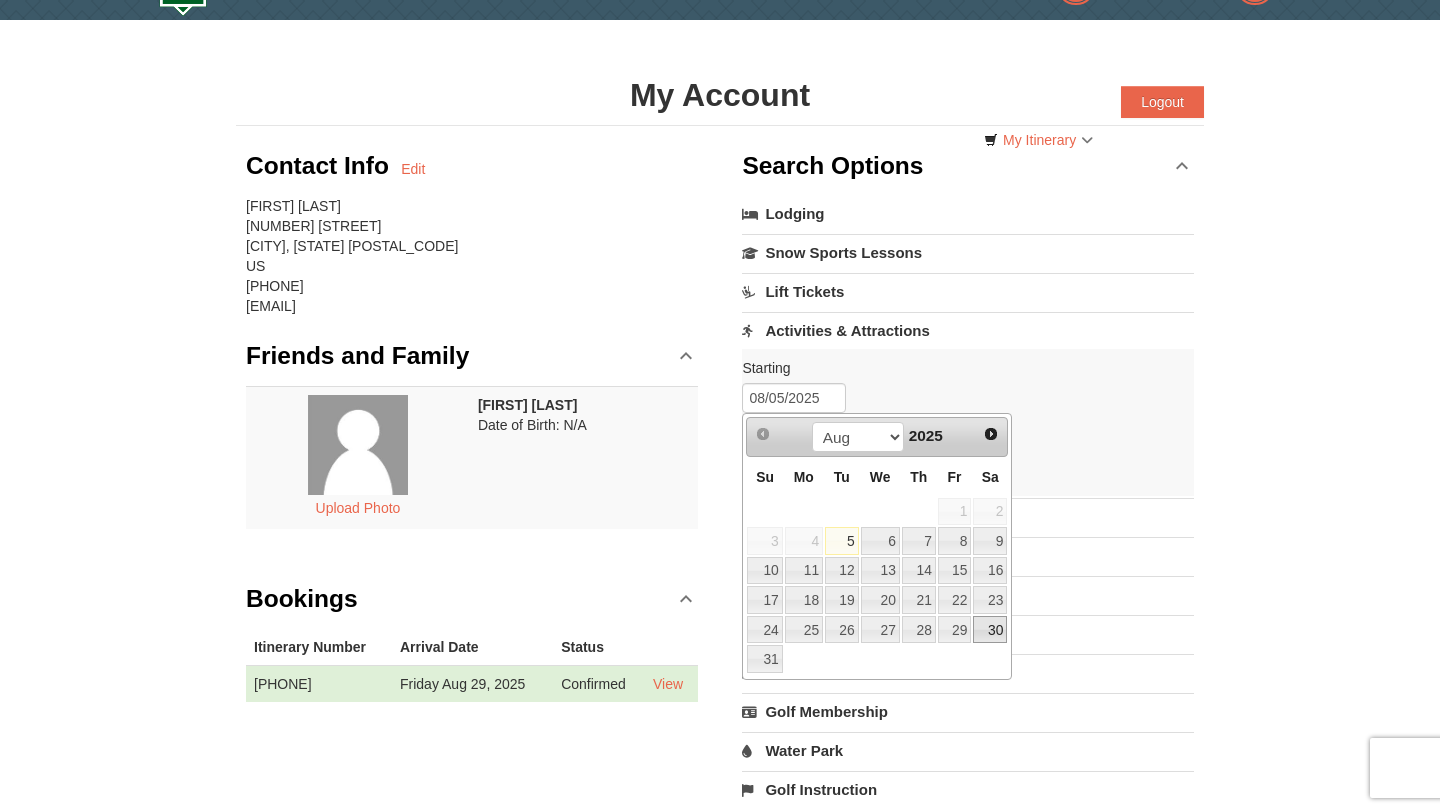 click on "30" at bounding box center [990, 630] 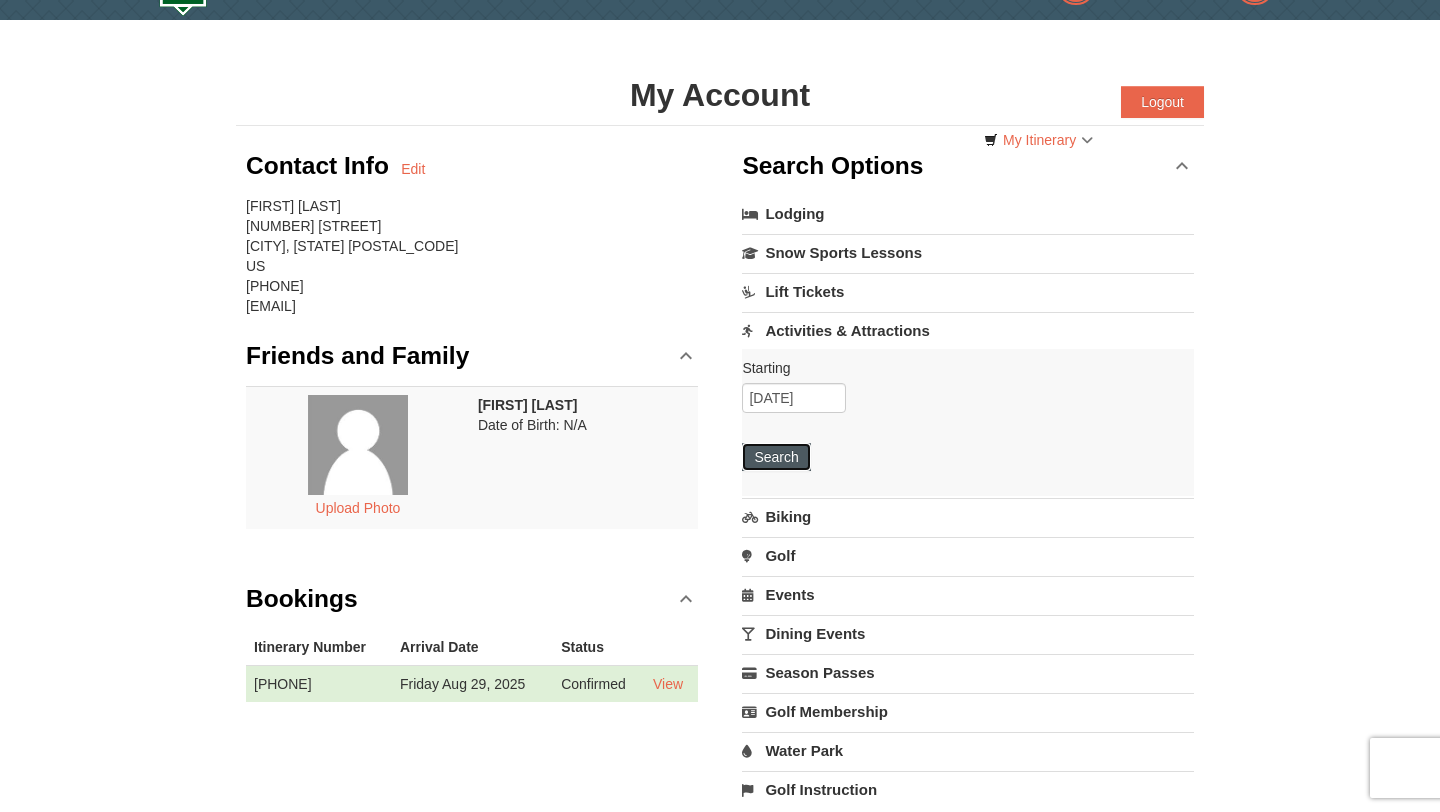 click on "Search" at bounding box center [776, 457] 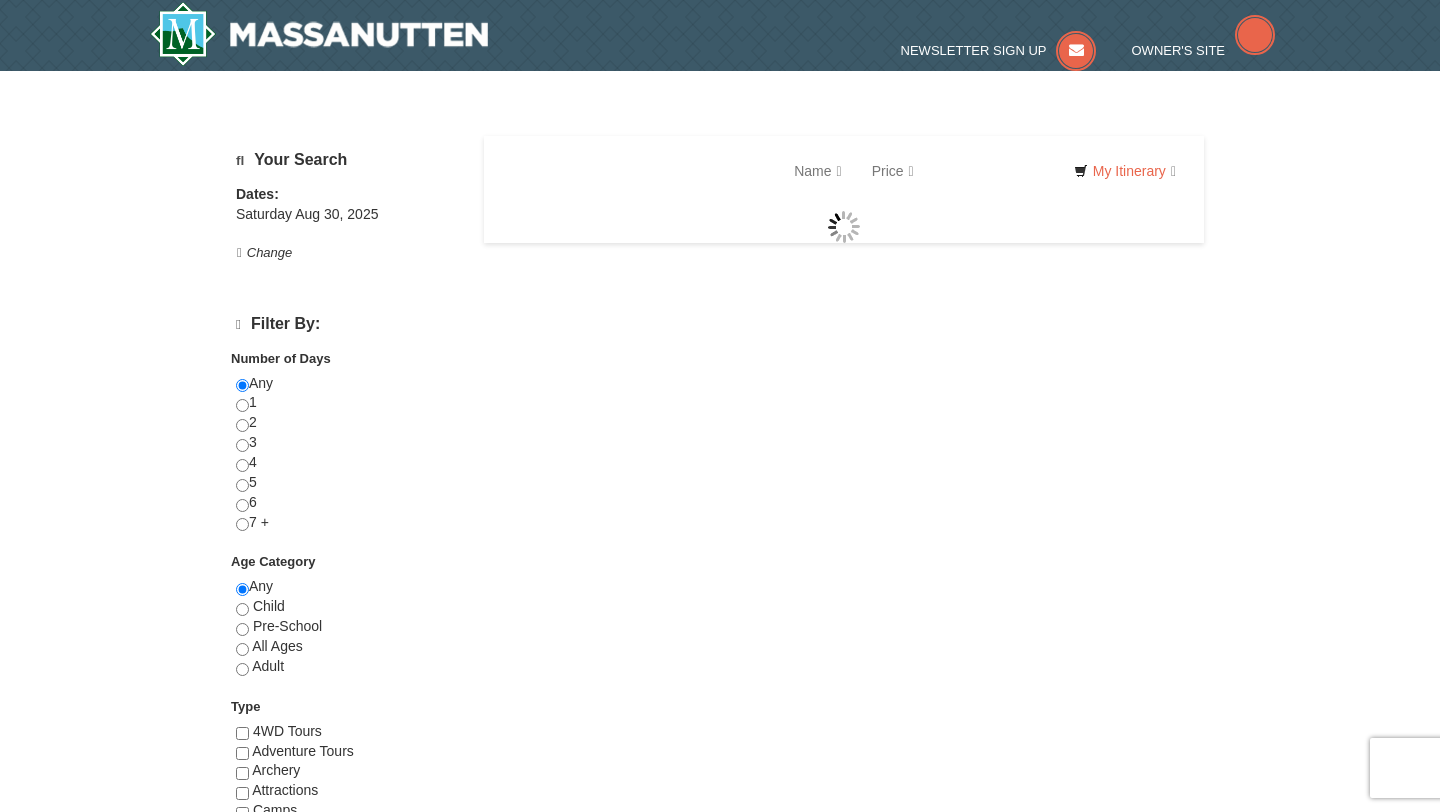 scroll, scrollTop: 0, scrollLeft: 0, axis: both 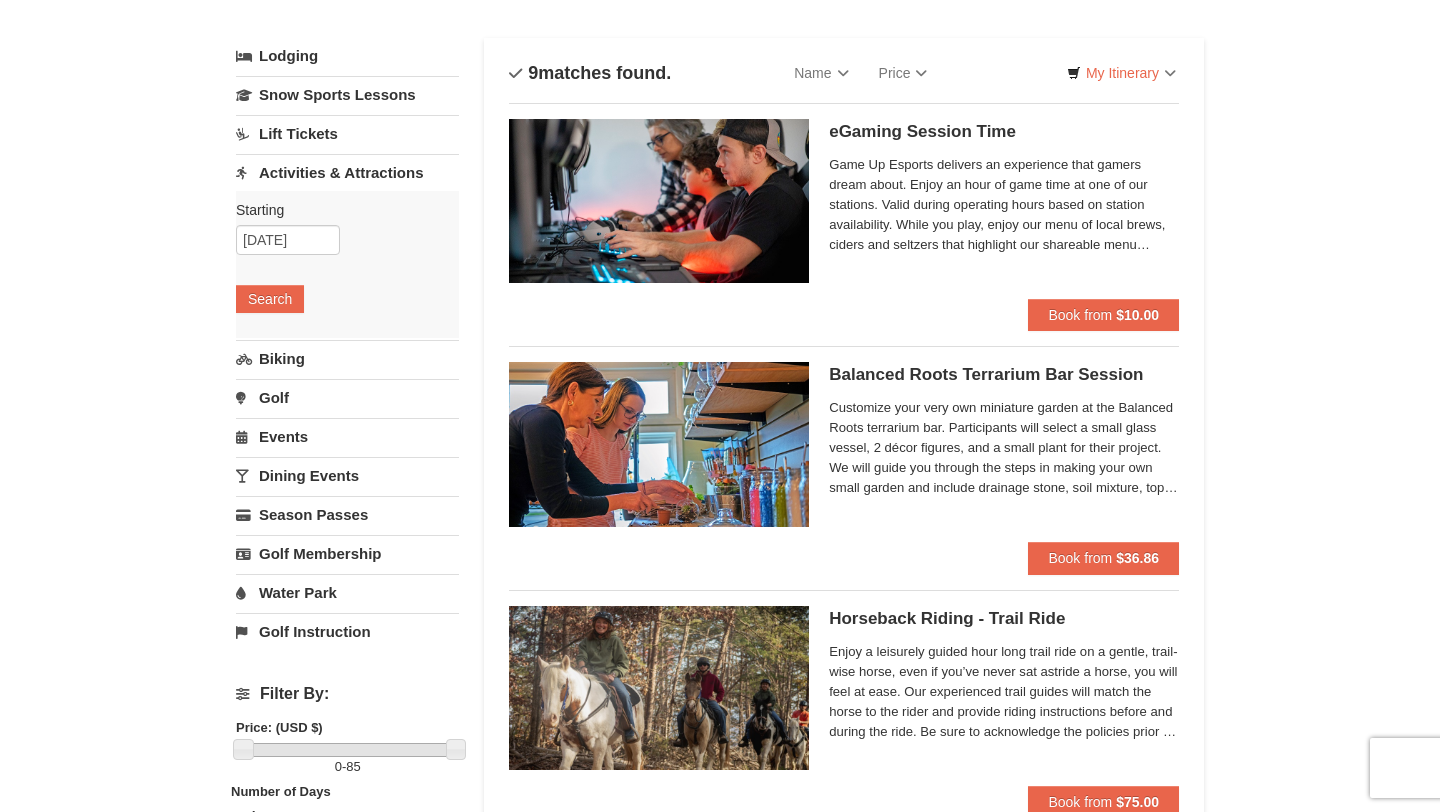 click at bounding box center (659, 444) 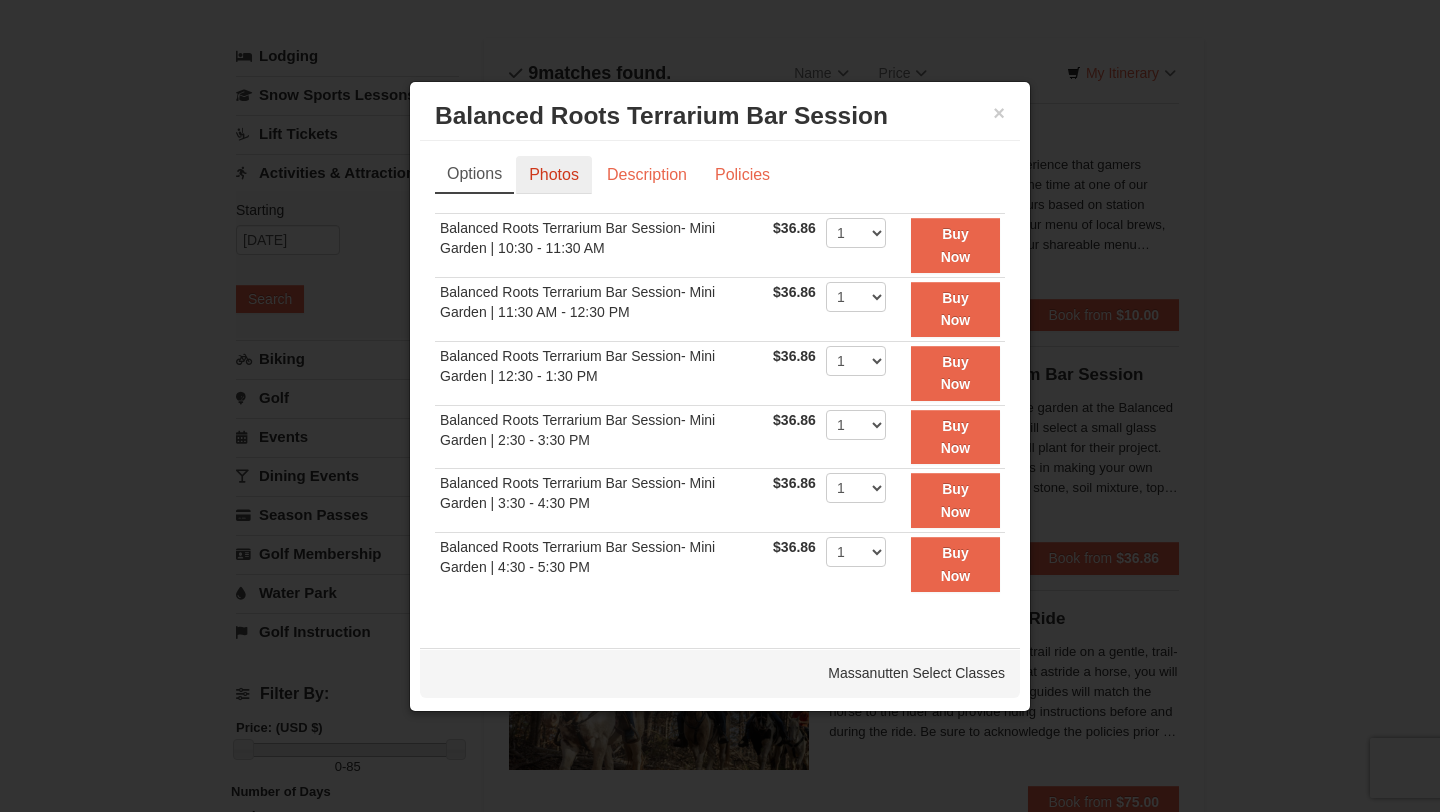 click on "Photos" at bounding box center (554, 175) 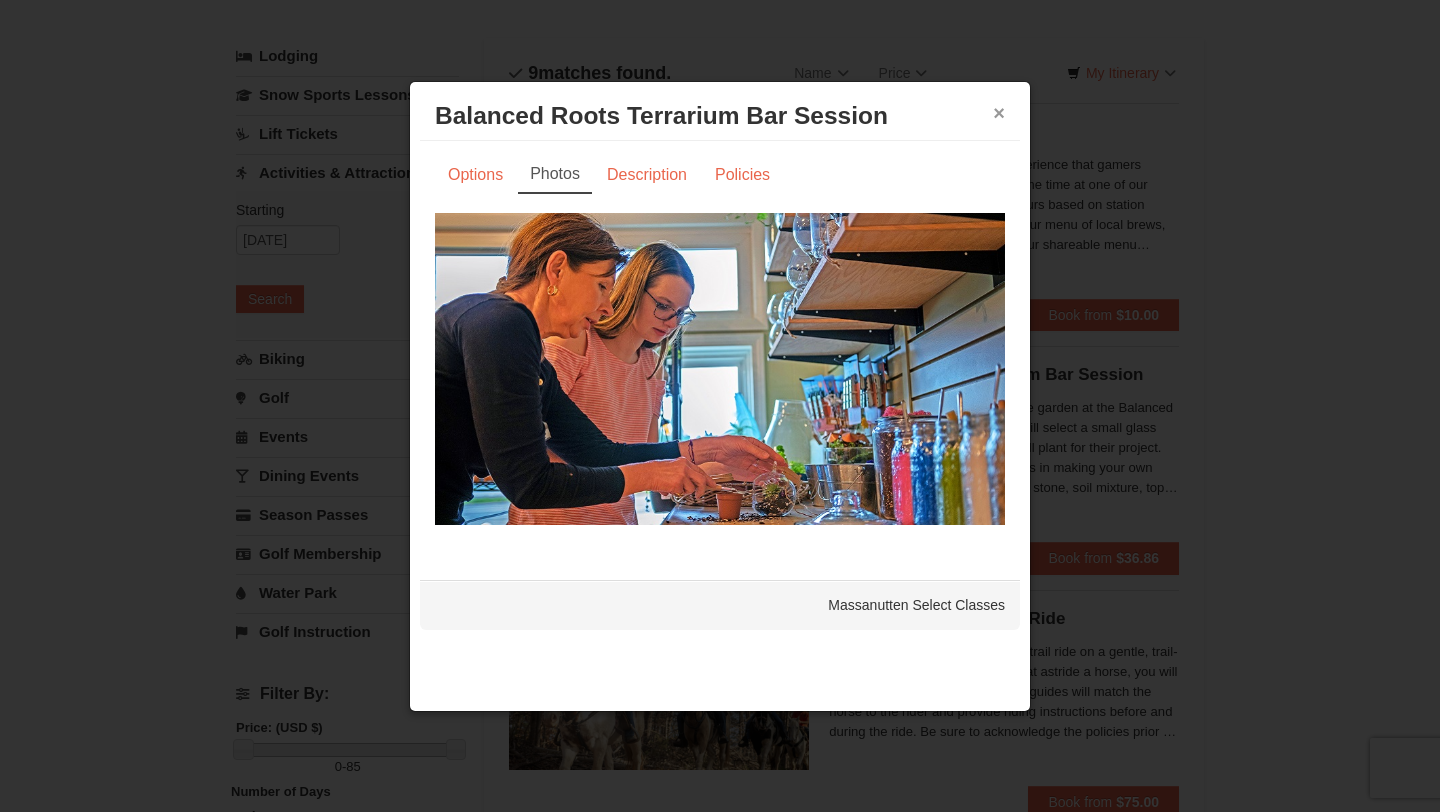 click on "×" at bounding box center (999, 113) 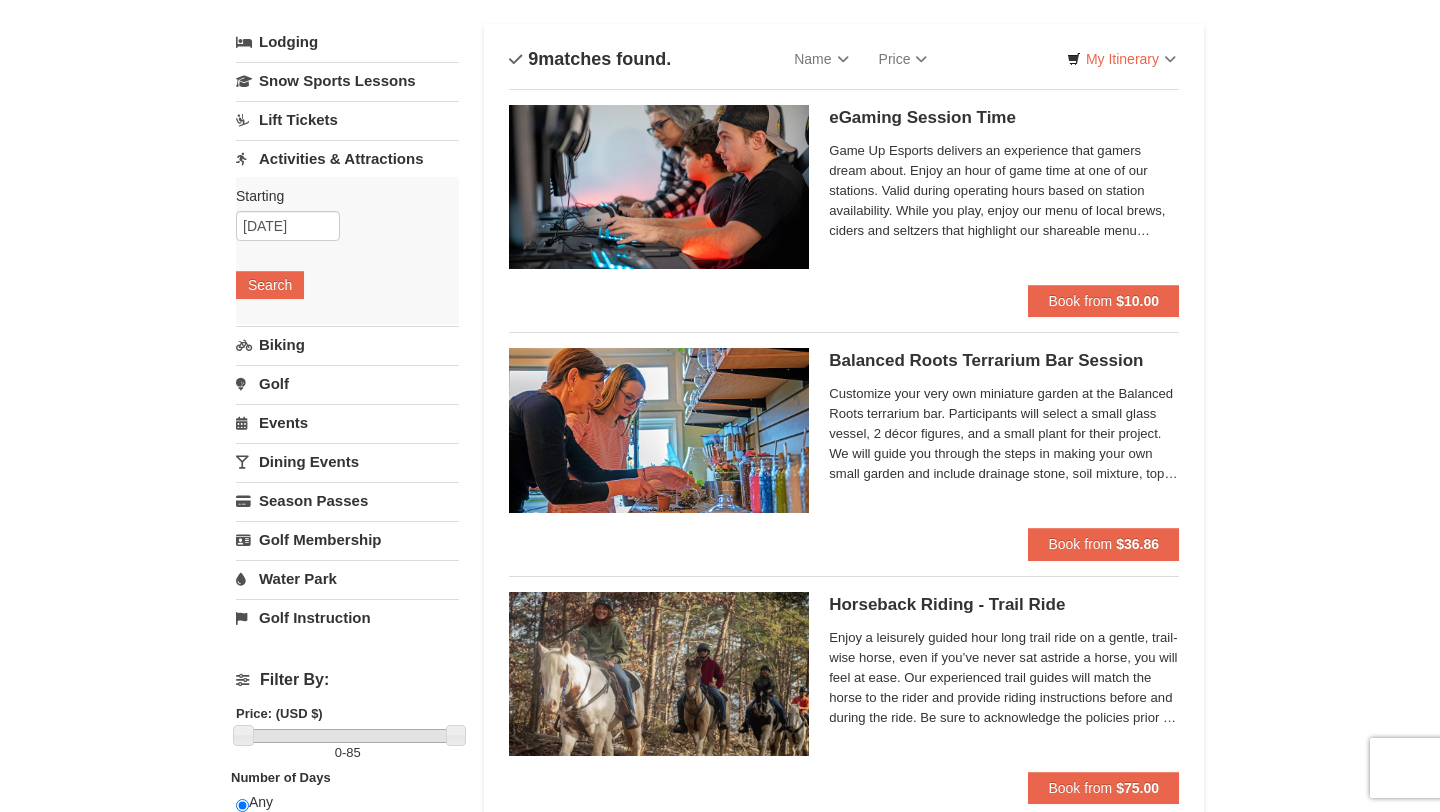 scroll, scrollTop: 0, scrollLeft: 0, axis: both 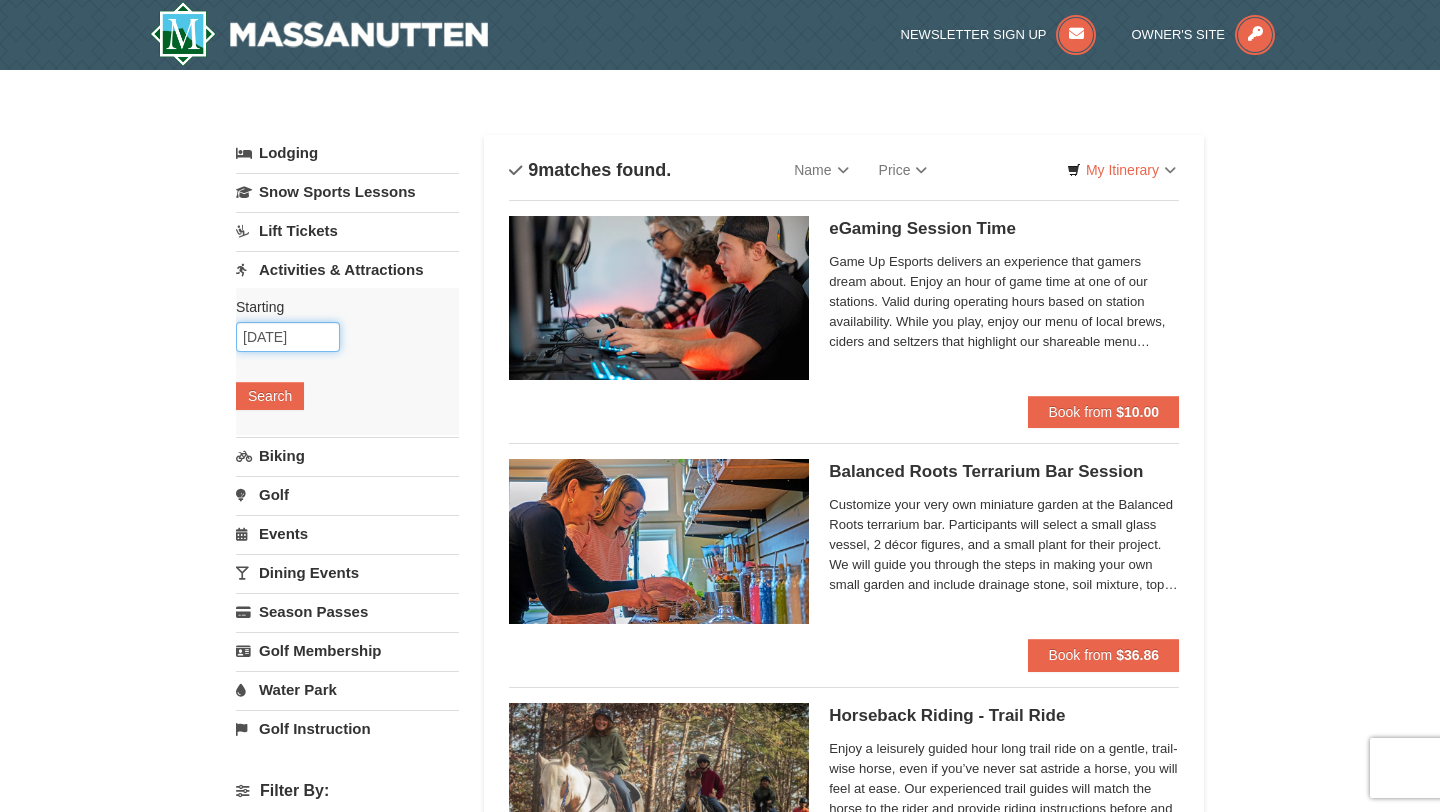 click on "[DATE]" at bounding box center (288, 337) 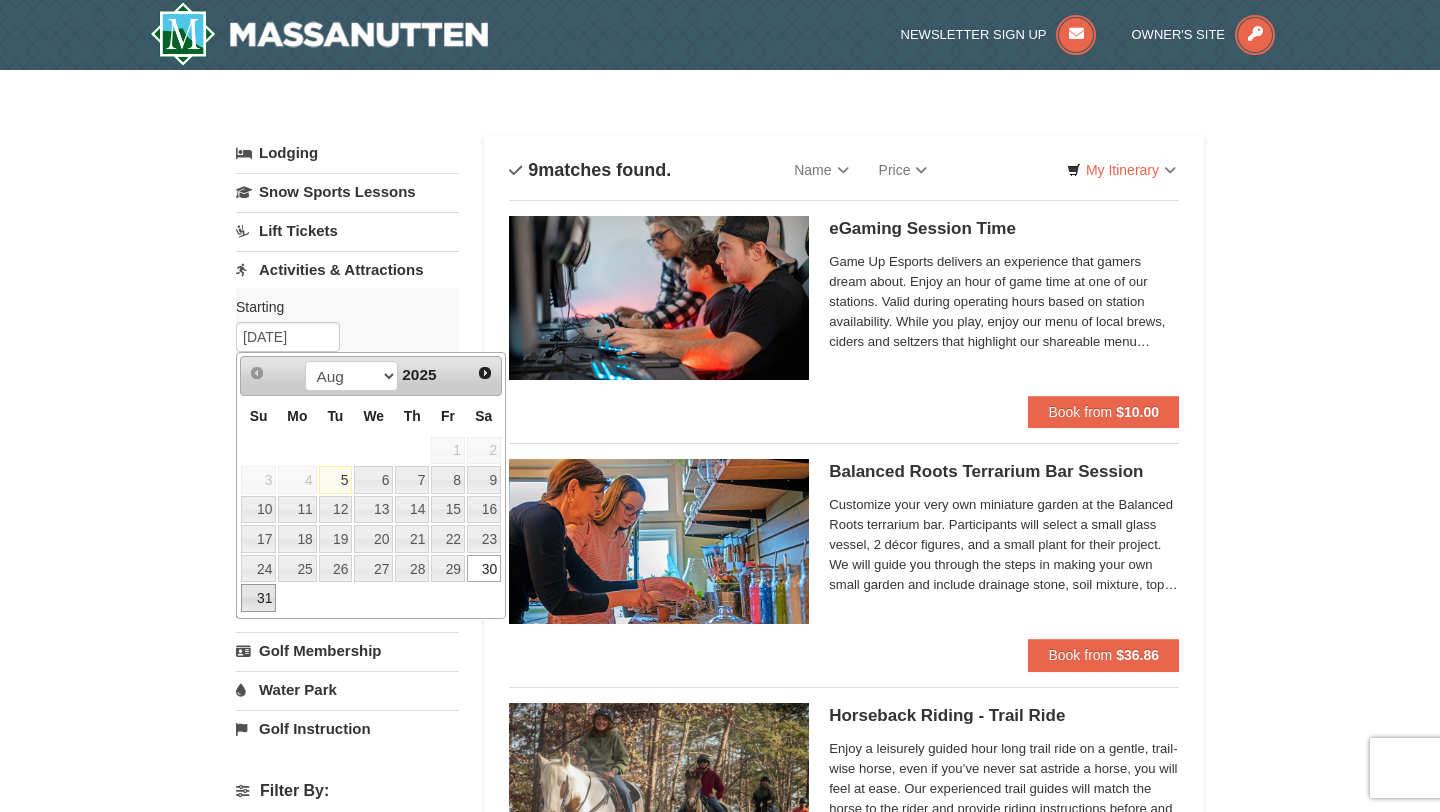 click on "31" at bounding box center (258, 598) 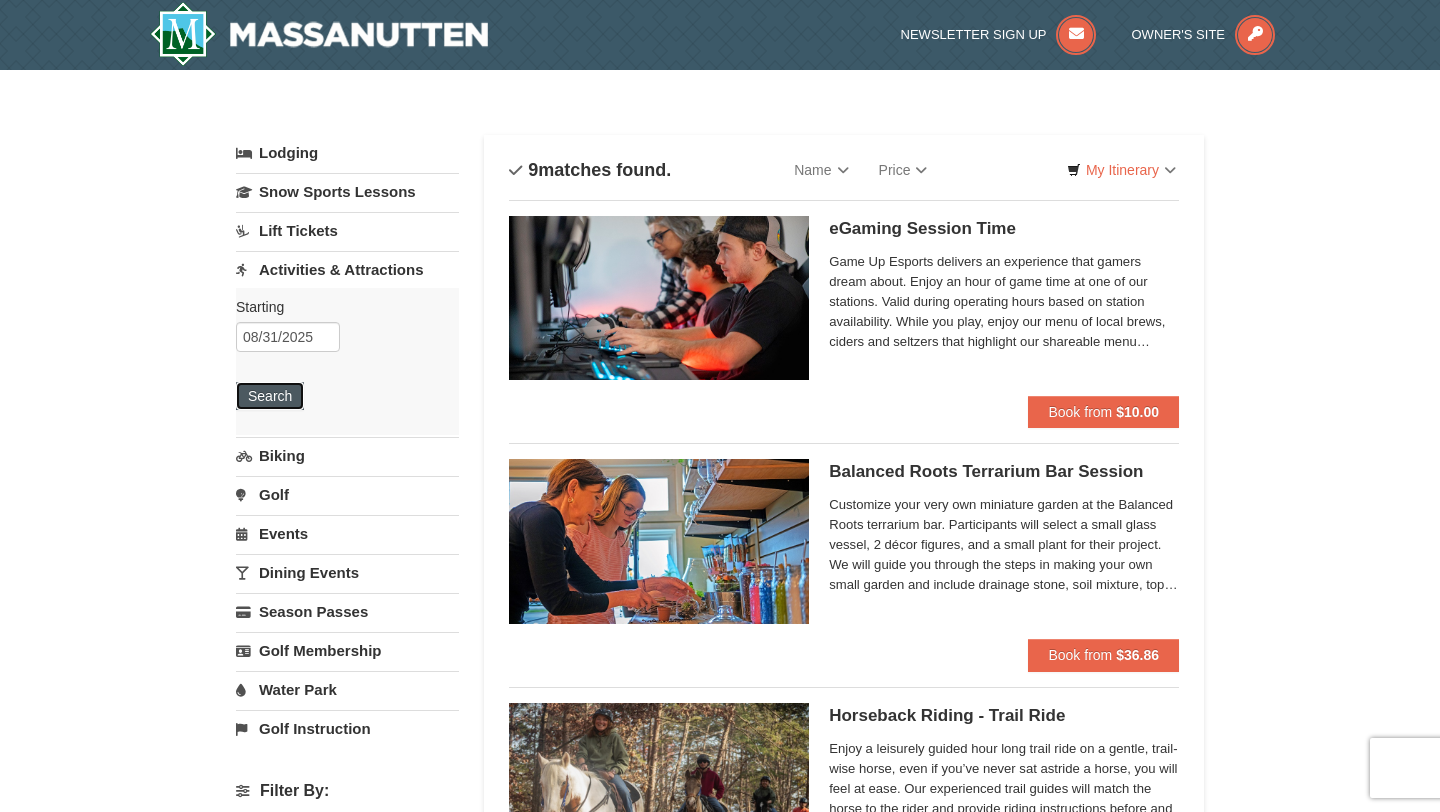 click on "Search" at bounding box center [270, 396] 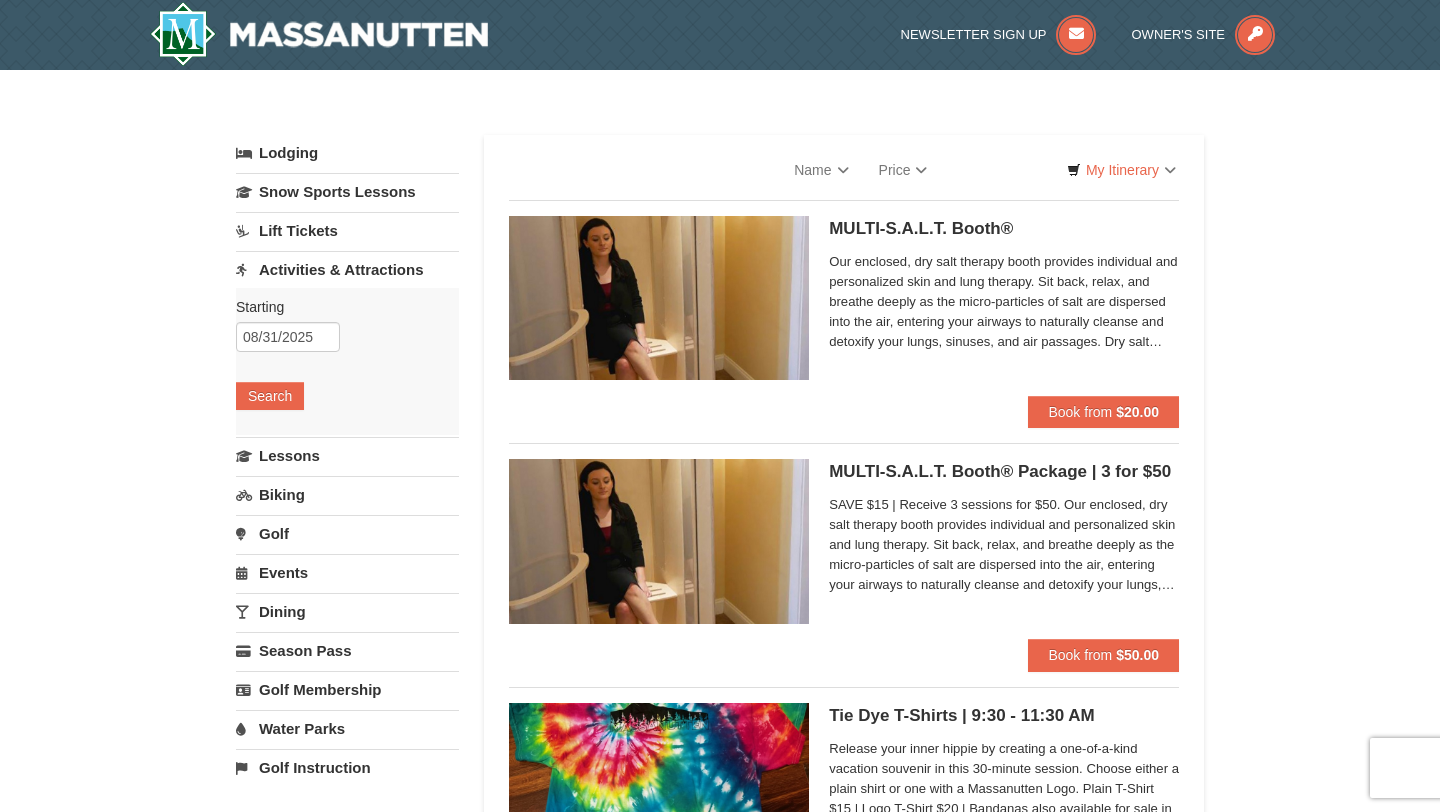 scroll, scrollTop: 0, scrollLeft: 0, axis: both 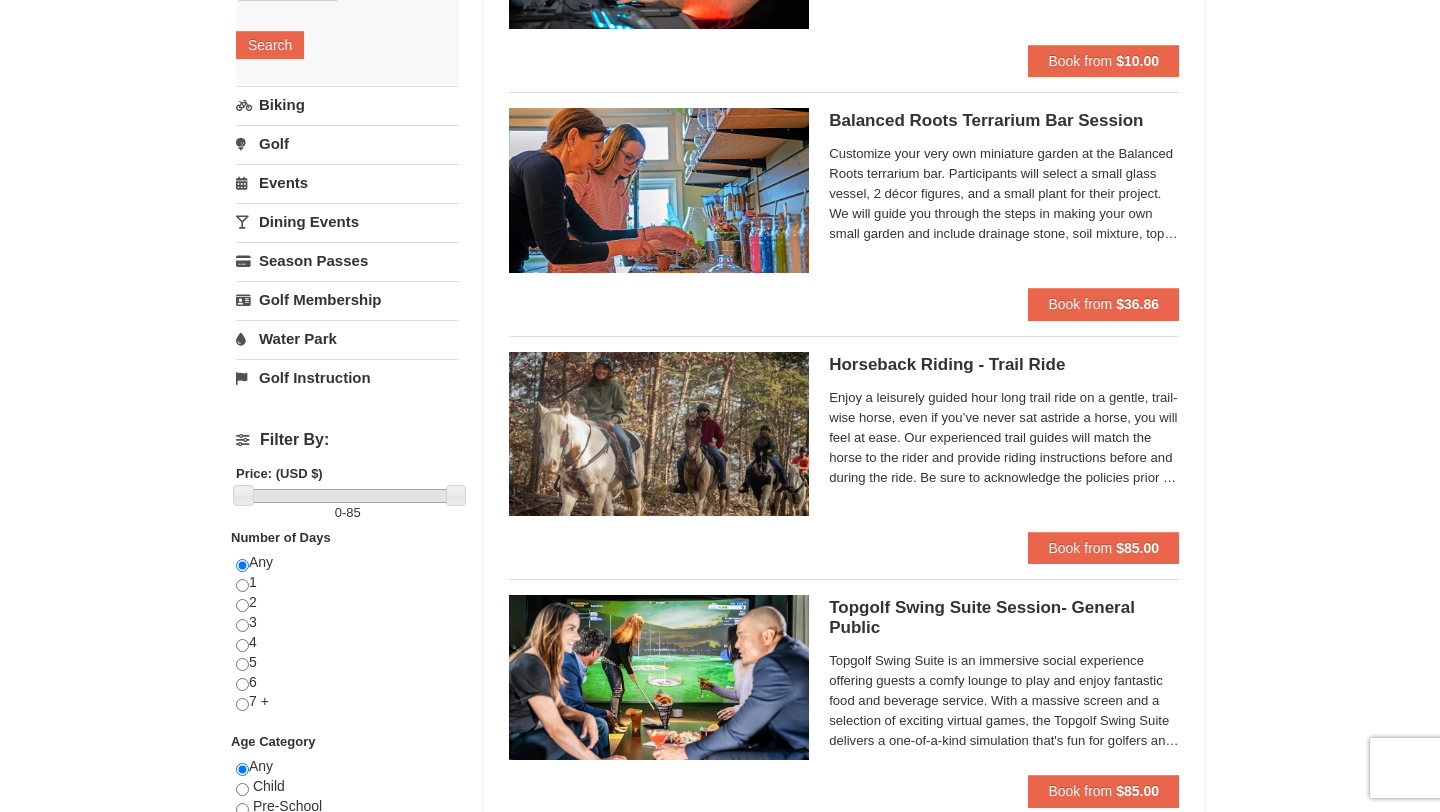click on "Horseback Riding - Trail Ride  Woodstone Meadows Stable and Petting Farm" at bounding box center (1004, 365) 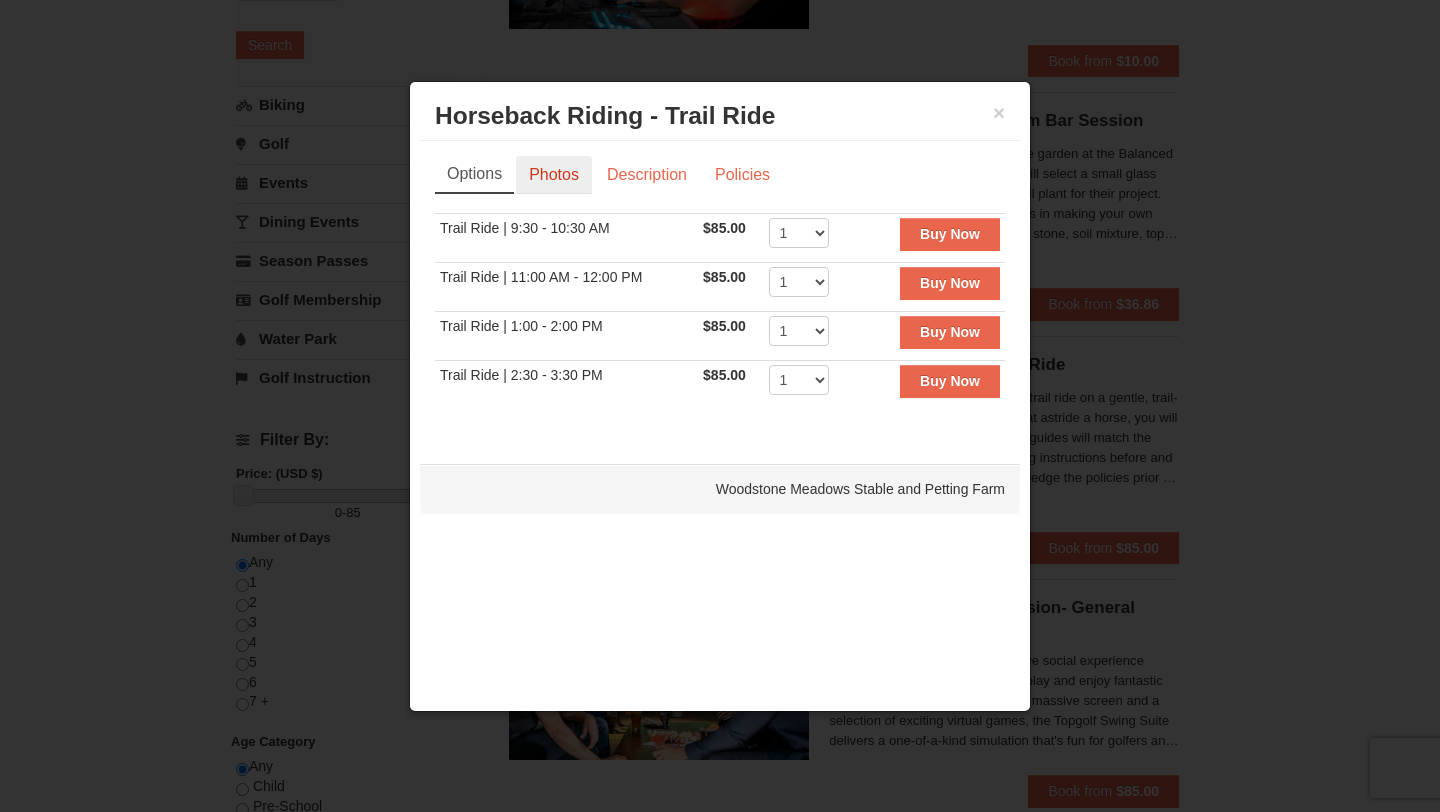 click on "Photos" at bounding box center (554, 175) 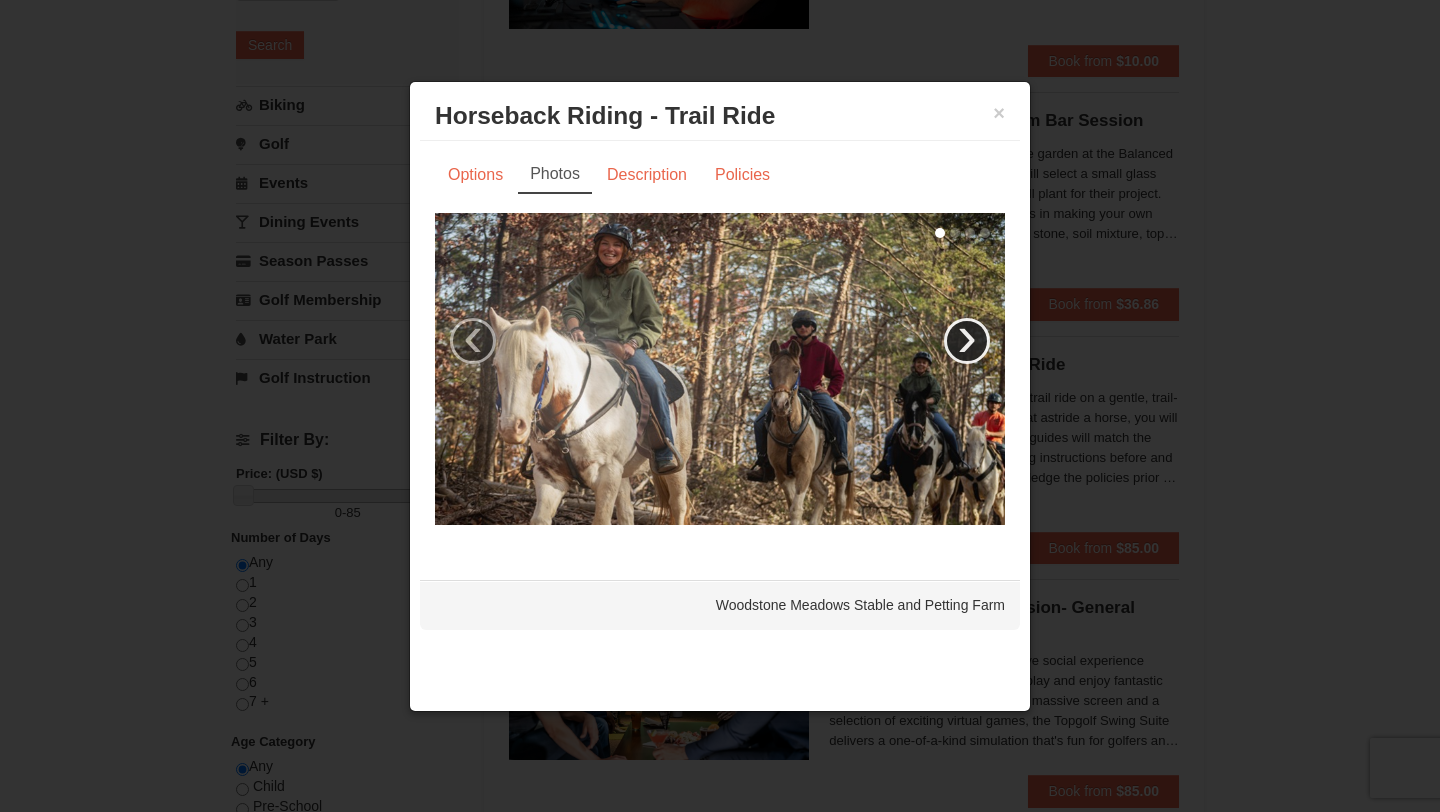 click on "›" at bounding box center [967, 341] 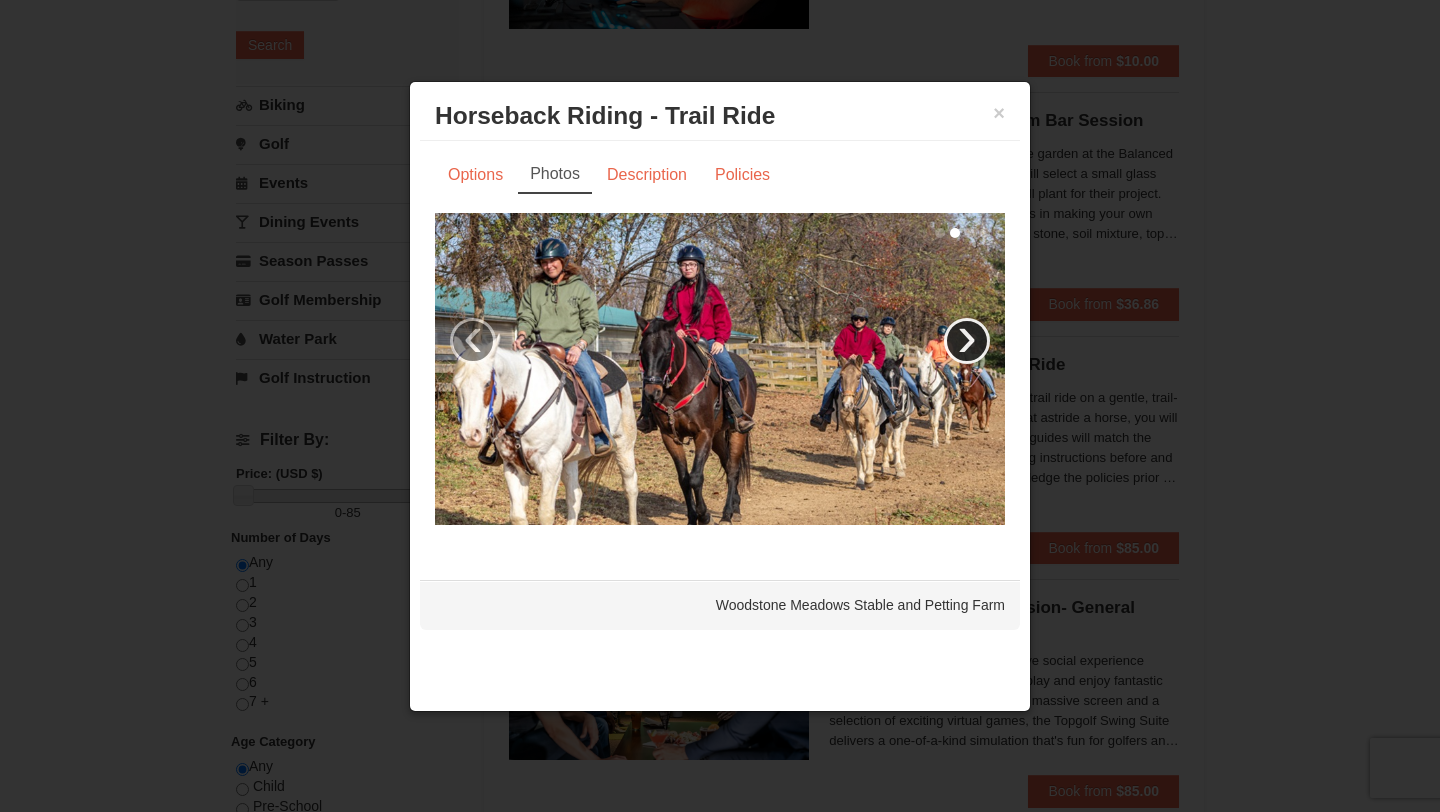 click on "›" at bounding box center [967, 341] 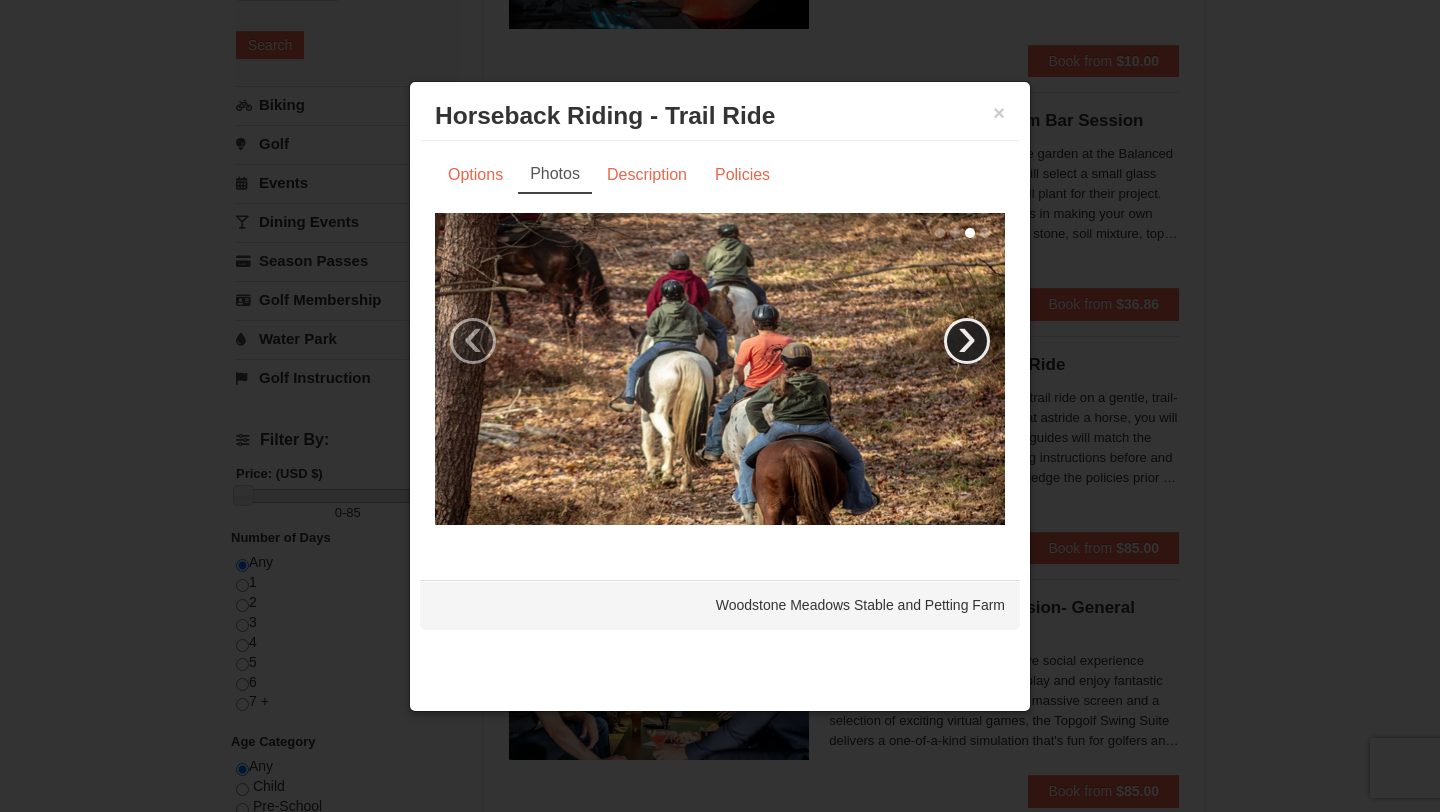 click on "›" at bounding box center (967, 341) 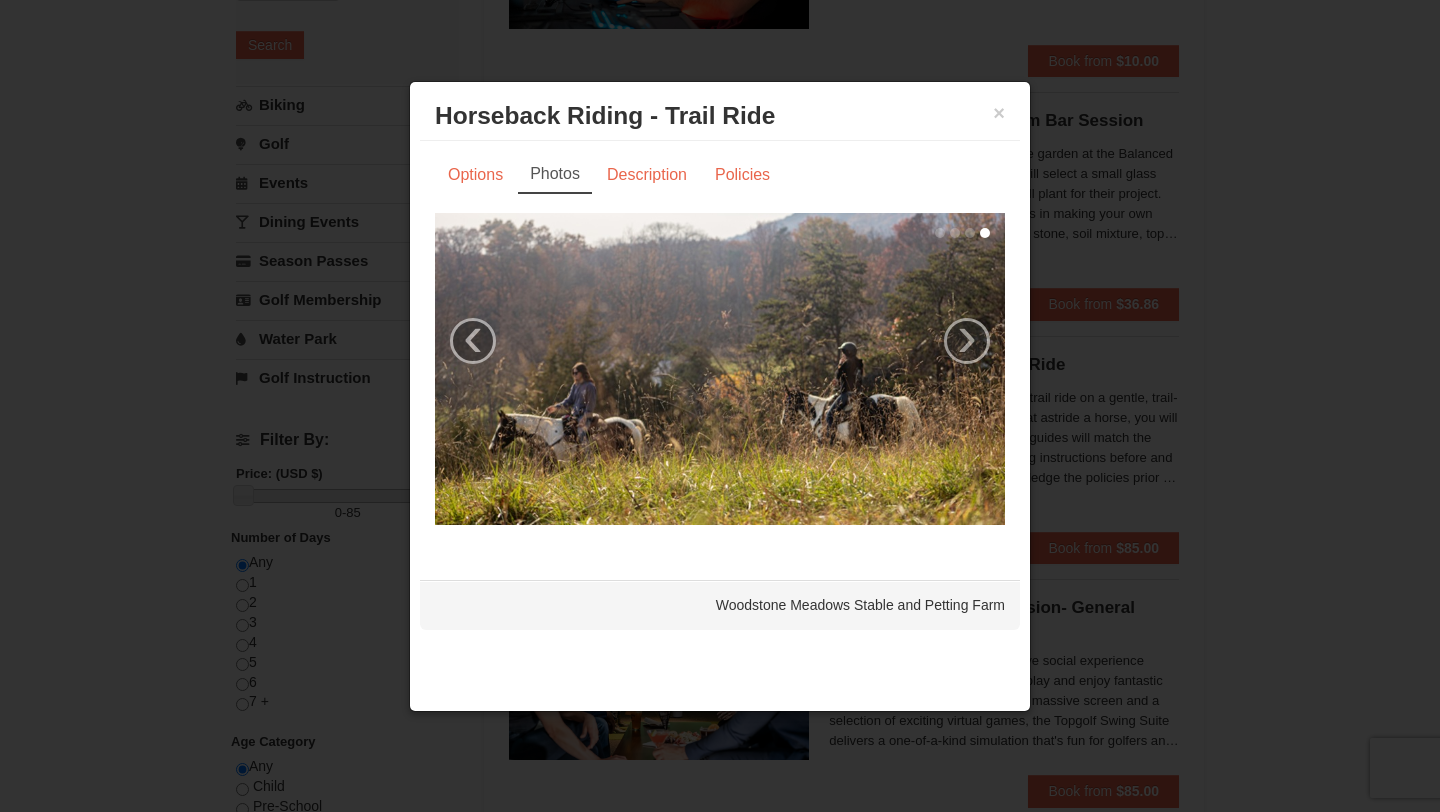click on "×
Horseback Riding - Trail Ride  Woodstone Meadows Stable and Petting Farm" at bounding box center [720, 116] 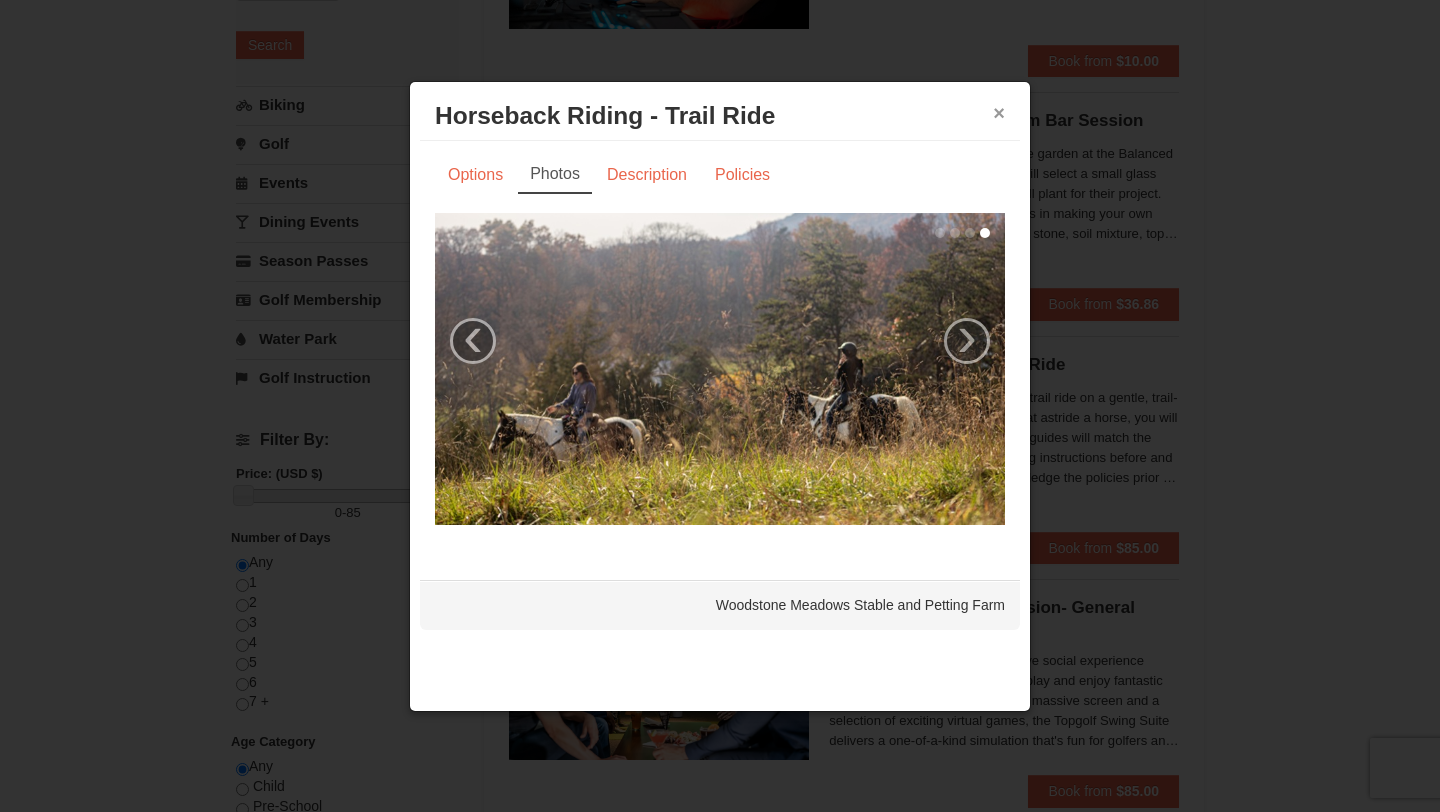 click on "×" at bounding box center (999, 113) 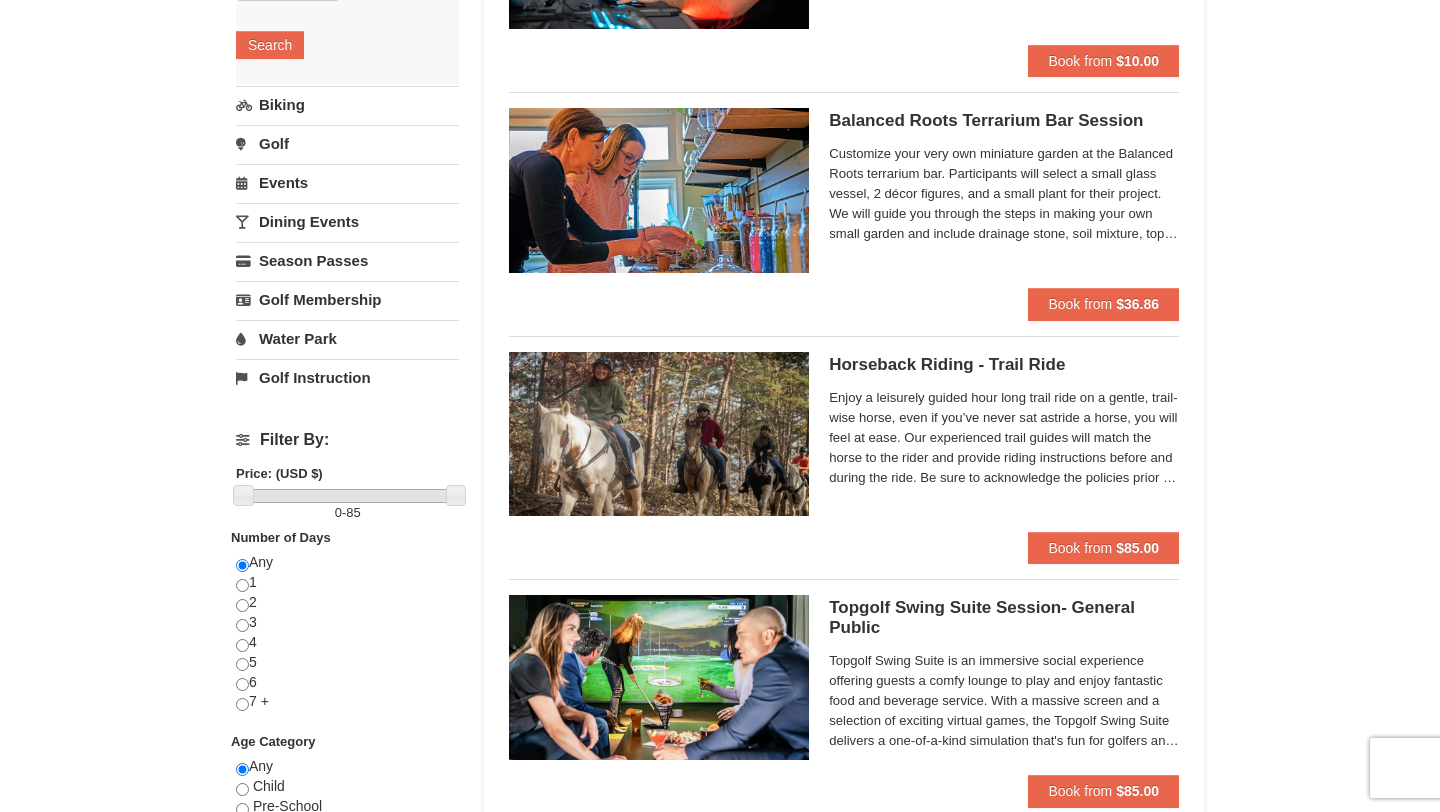 click on "Dining Events" at bounding box center [347, 221] 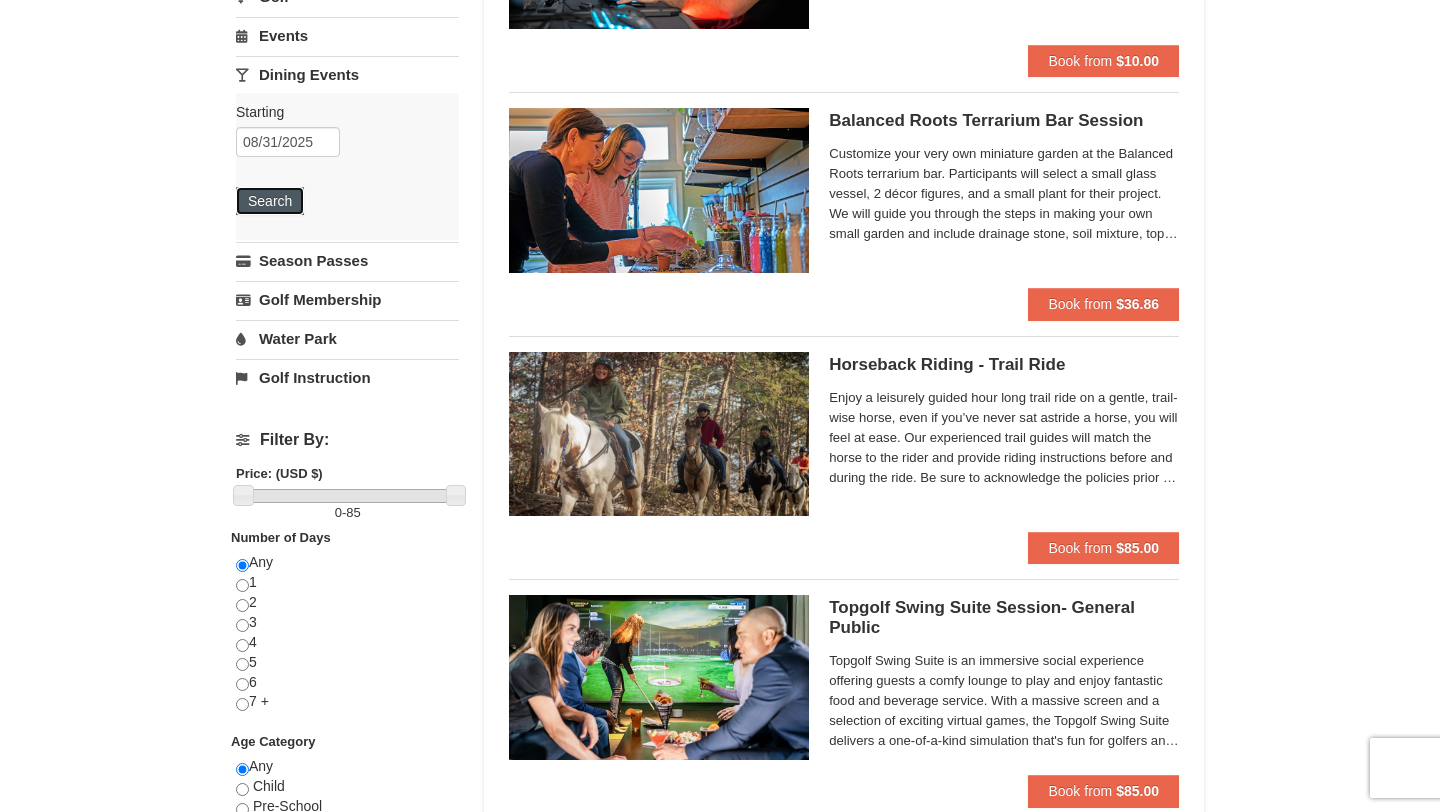 click on "Search" at bounding box center [270, 201] 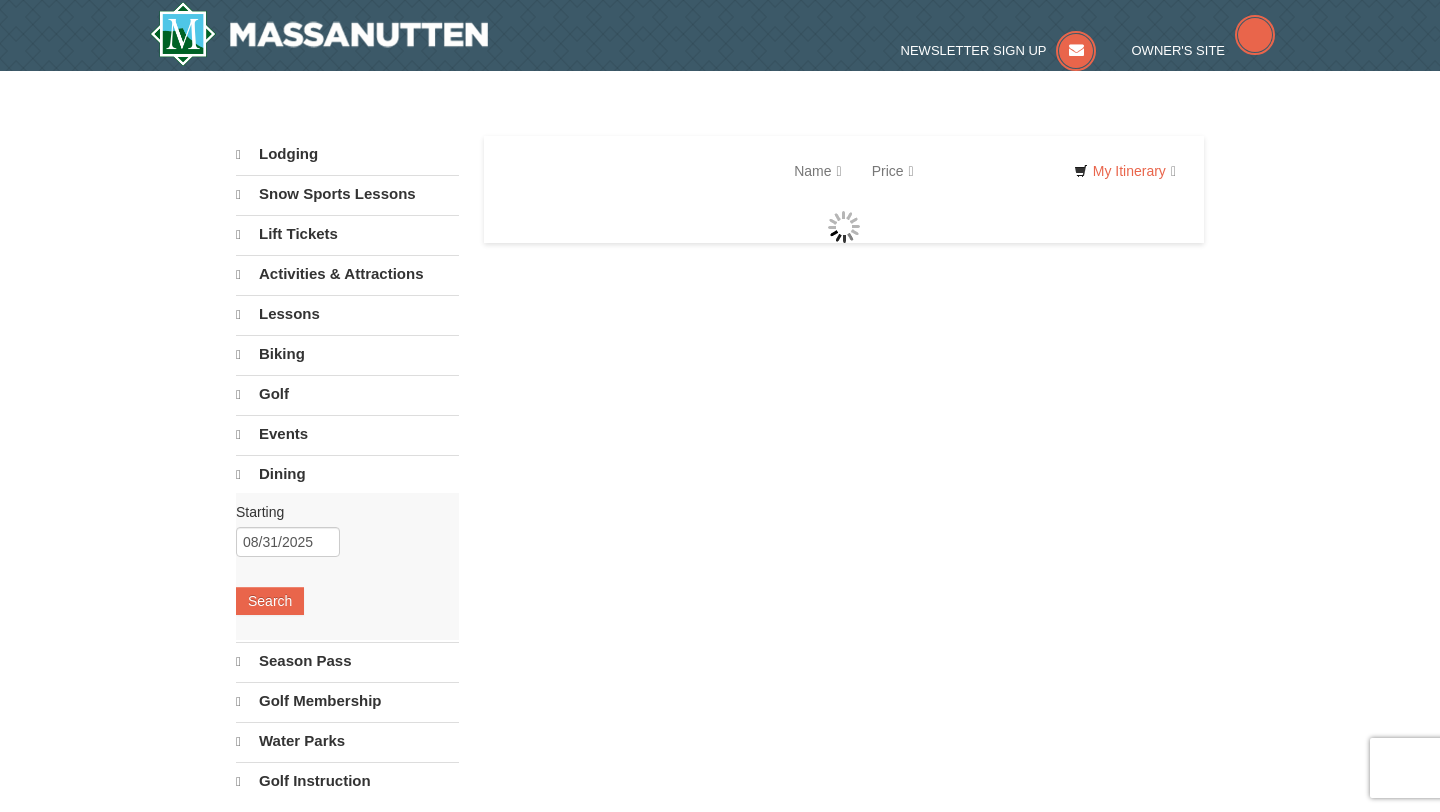 scroll, scrollTop: 0, scrollLeft: 0, axis: both 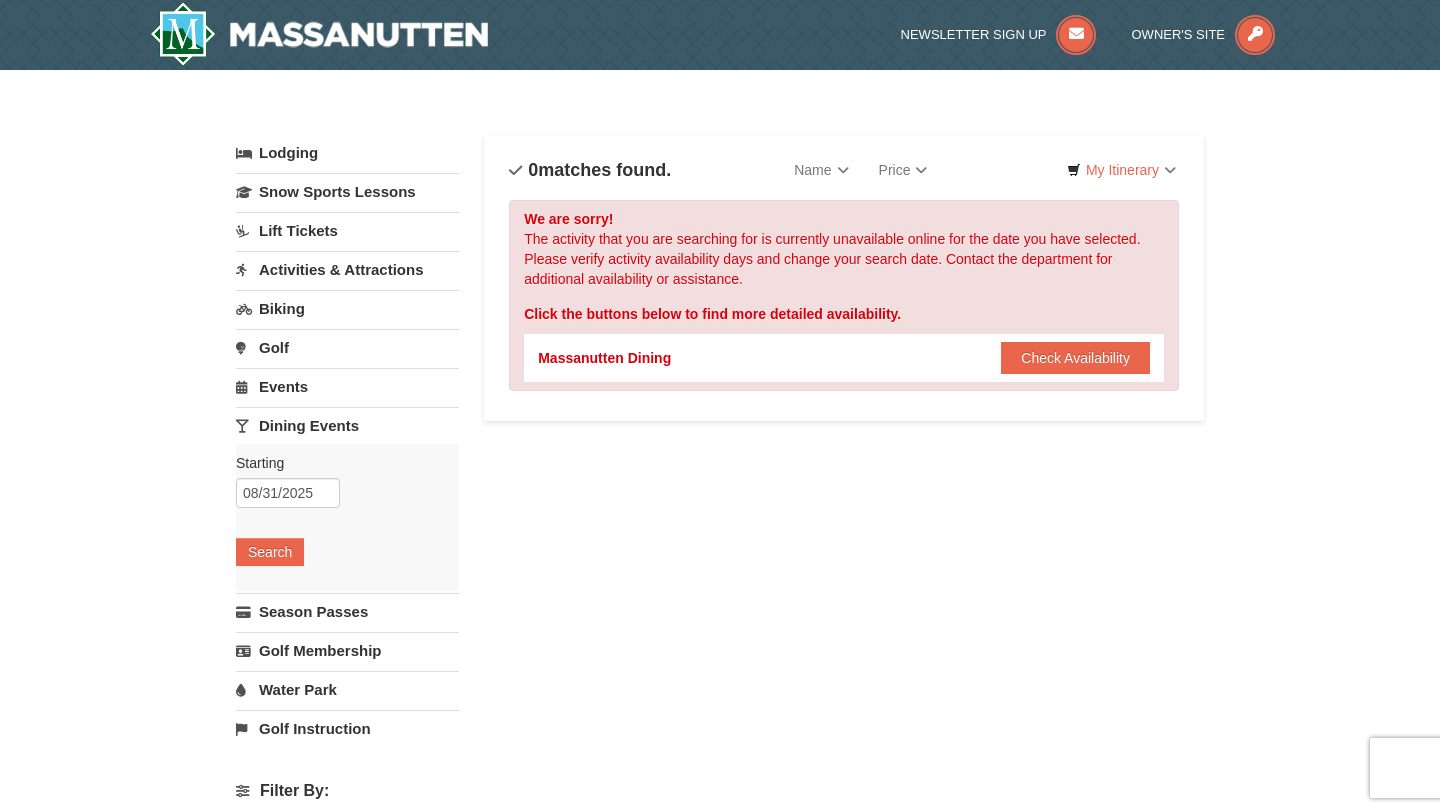 click on "Events" at bounding box center [347, 386] 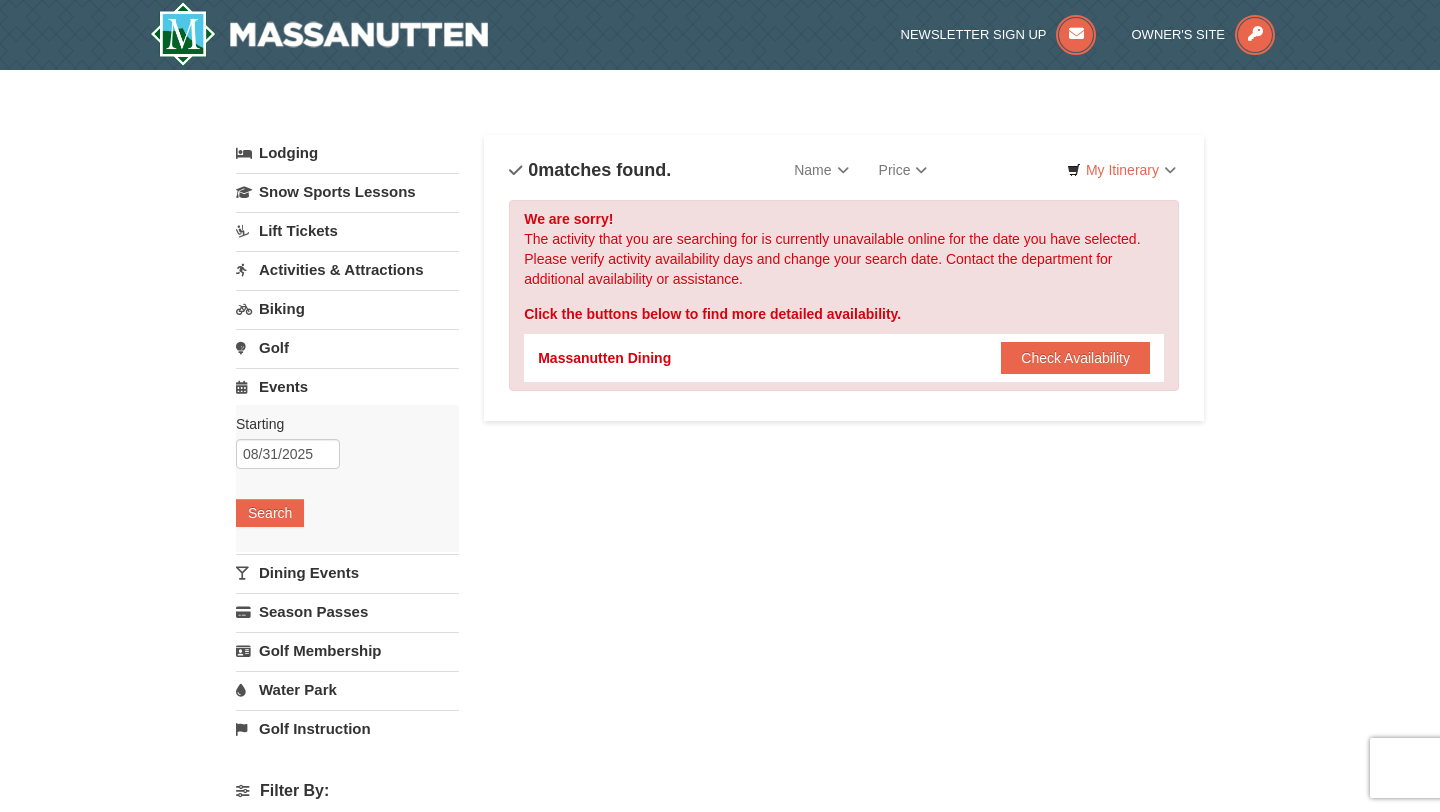 click on "Golf Instruction" at bounding box center [347, 728] 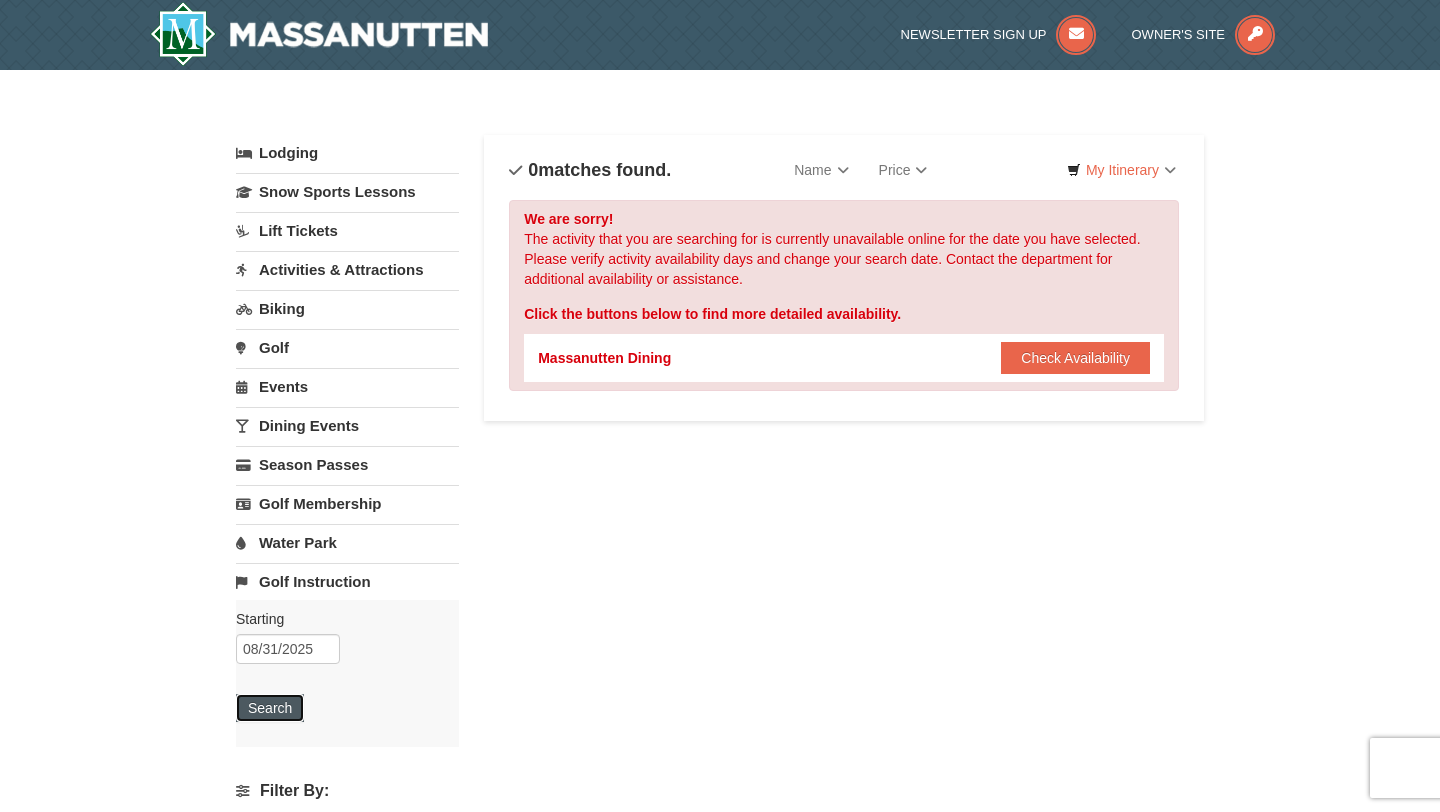 click on "Search" at bounding box center [270, 708] 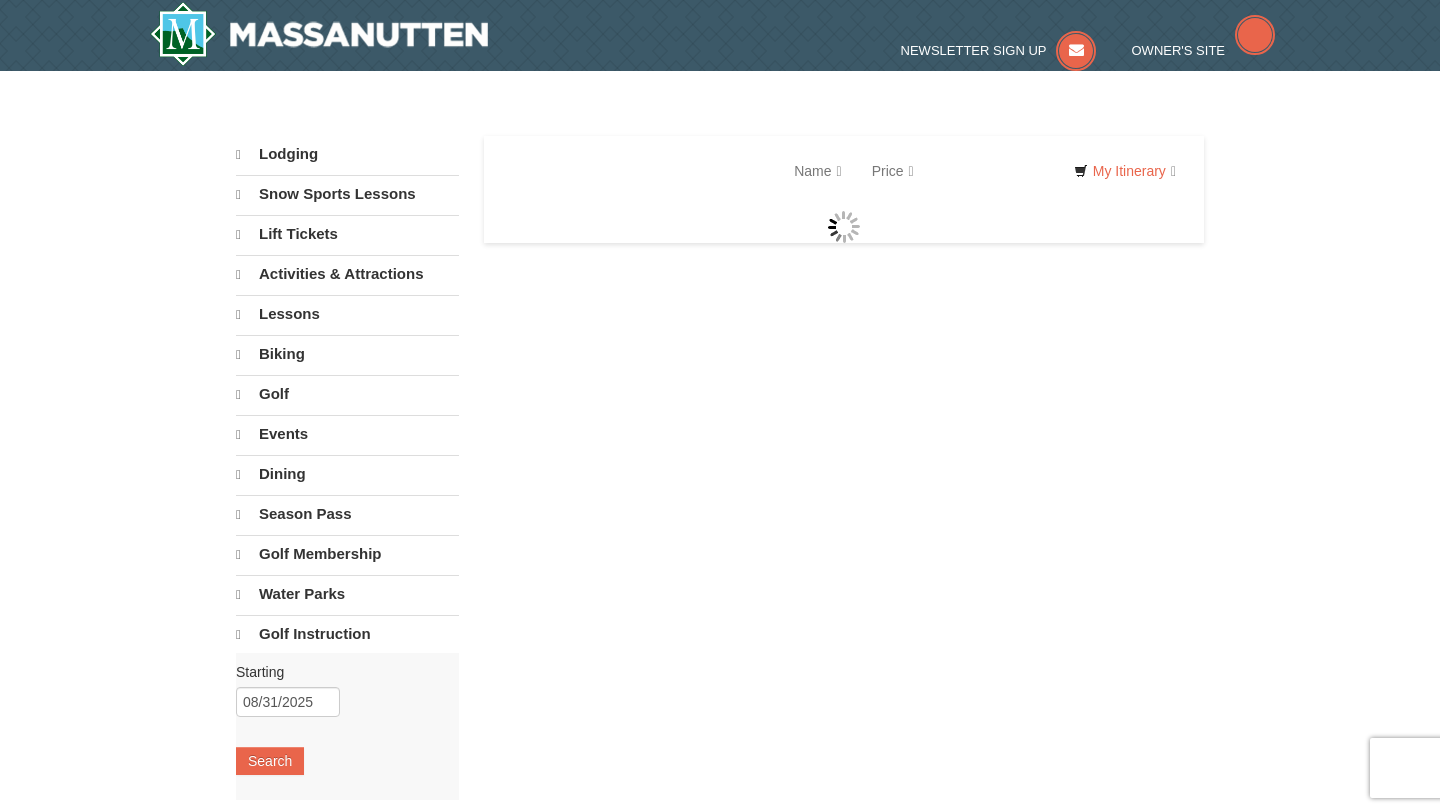 scroll, scrollTop: 0, scrollLeft: 0, axis: both 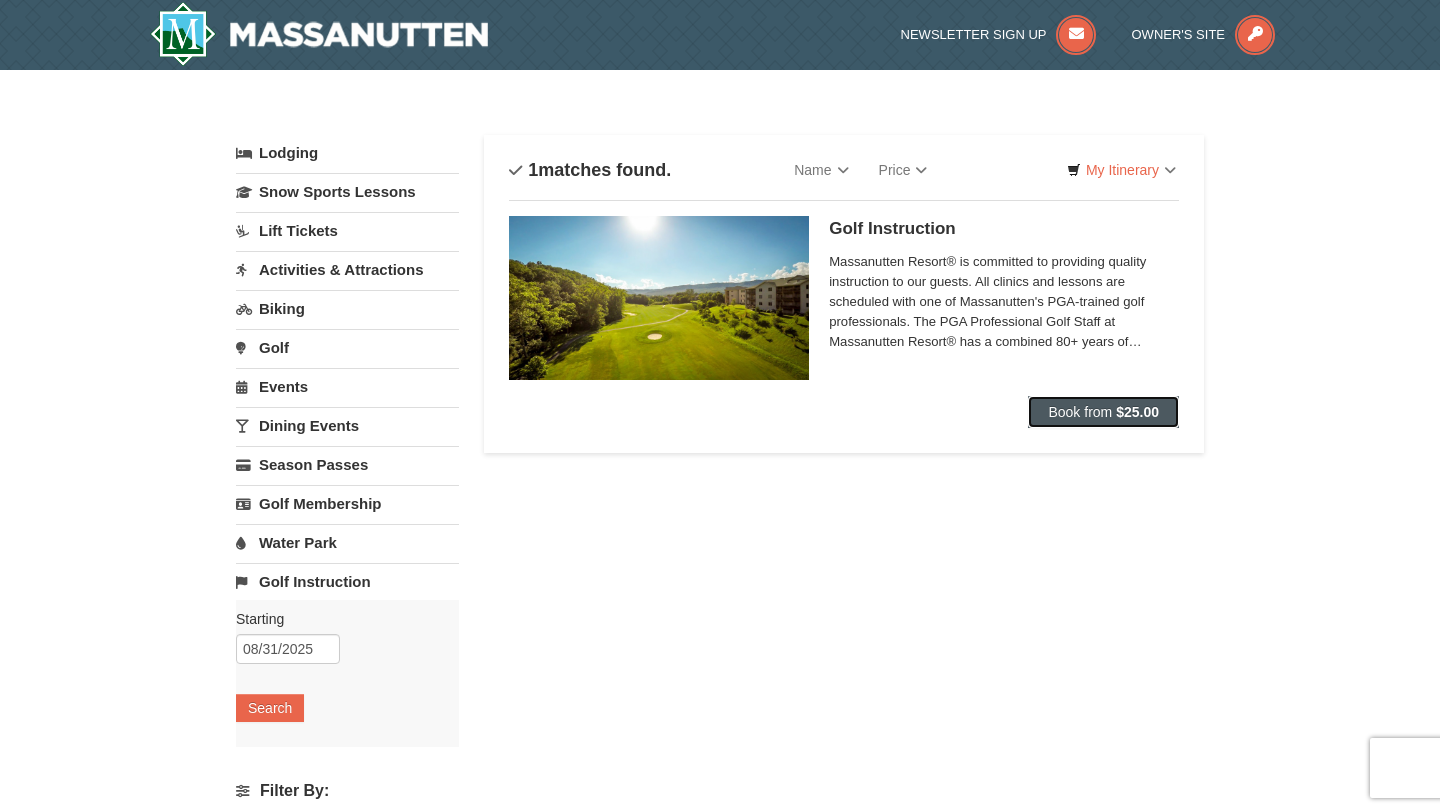 click on "Book from" at bounding box center (1080, 412) 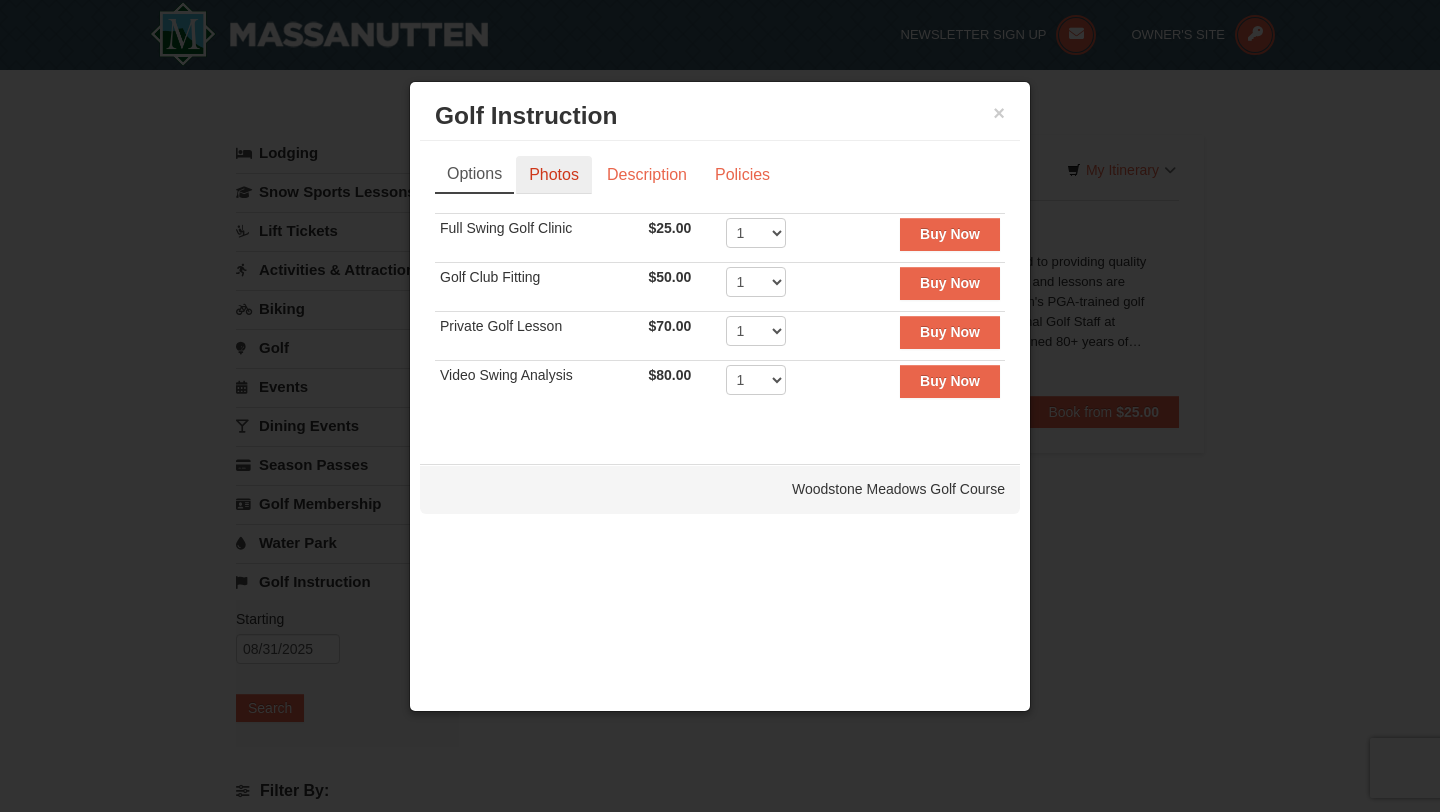 click on "Photos" at bounding box center [554, 175] 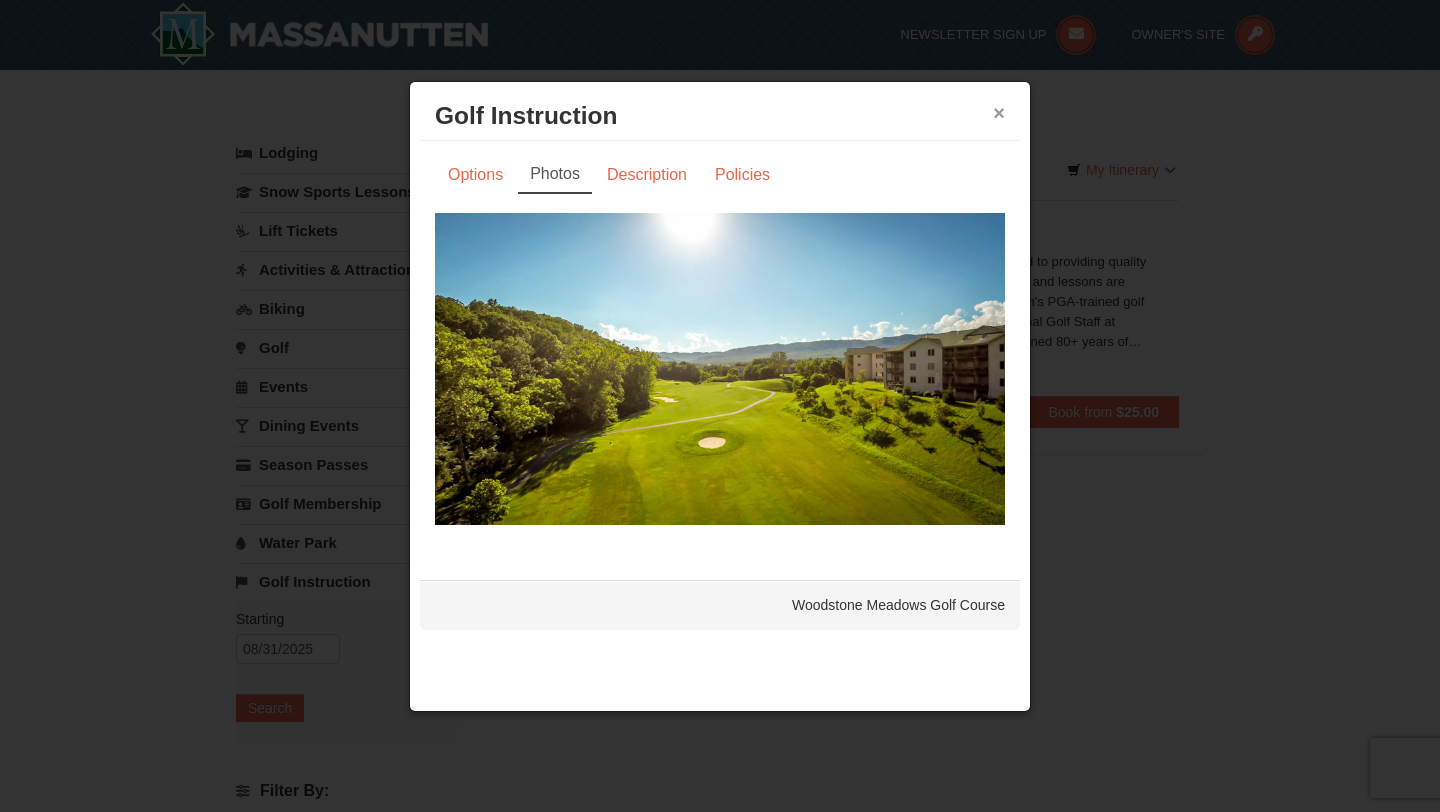 click on "×" at bounding box center [999, 113] 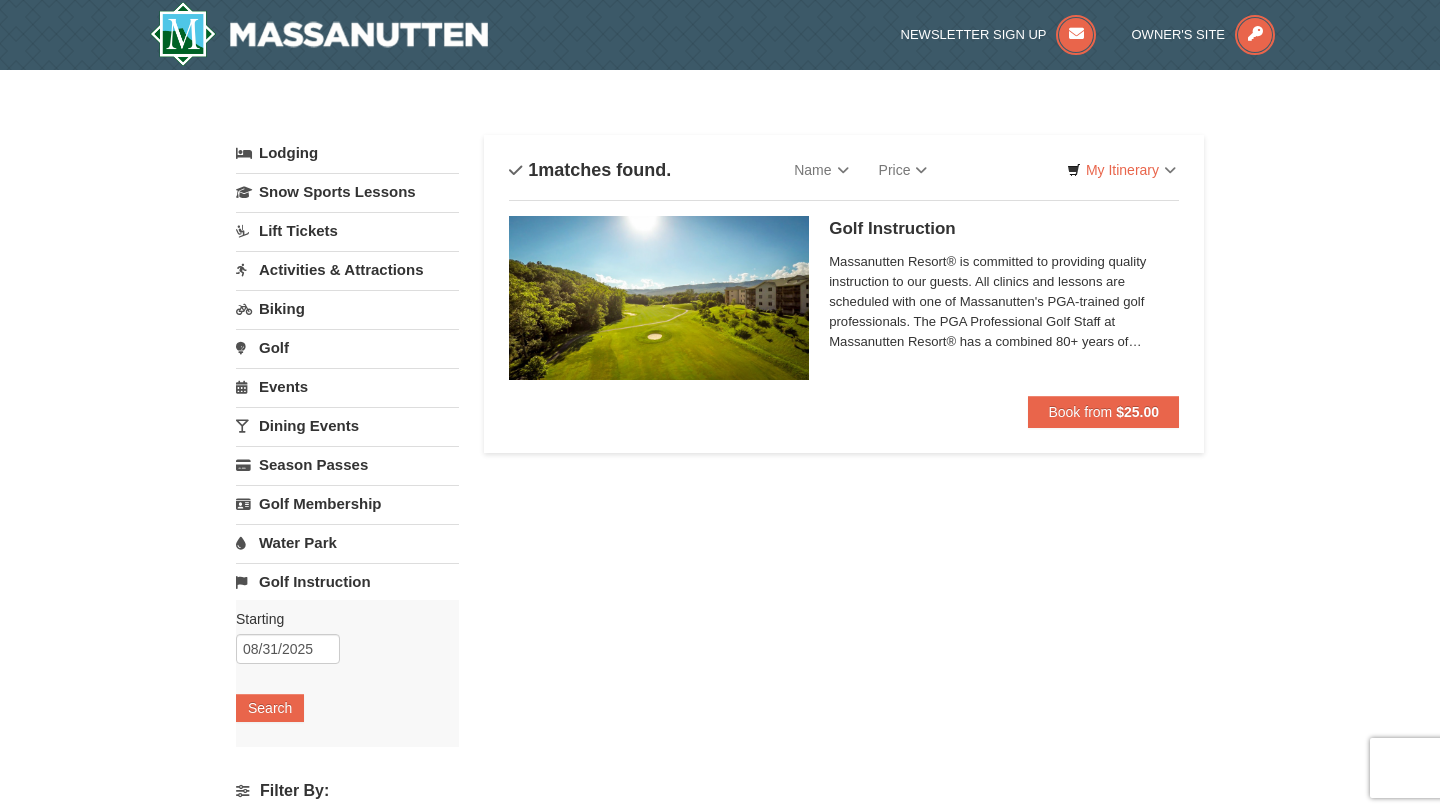 click on "Lift Tickets" at bounding box center (347, 230) 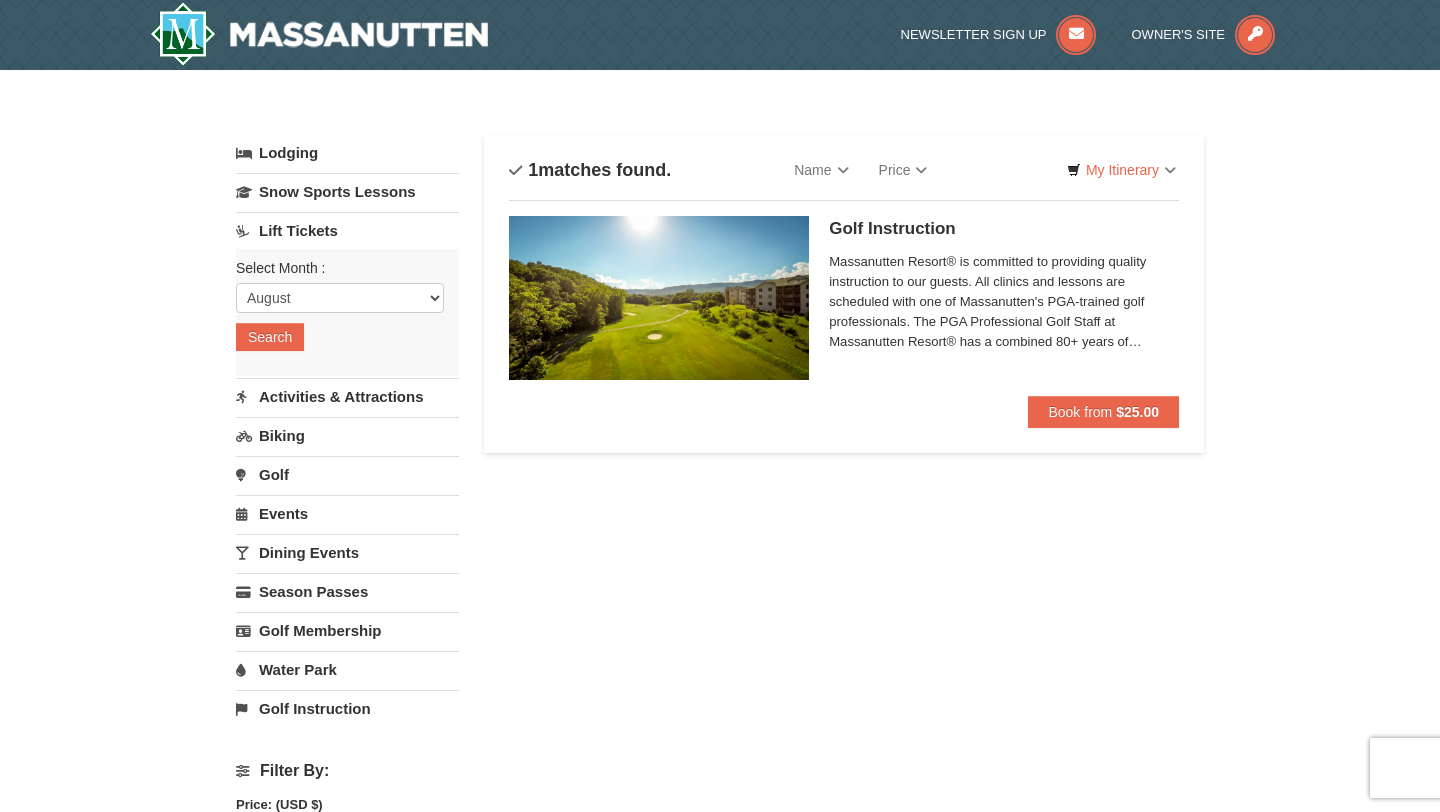 click on "Biking" at bounding box center [347, 435] 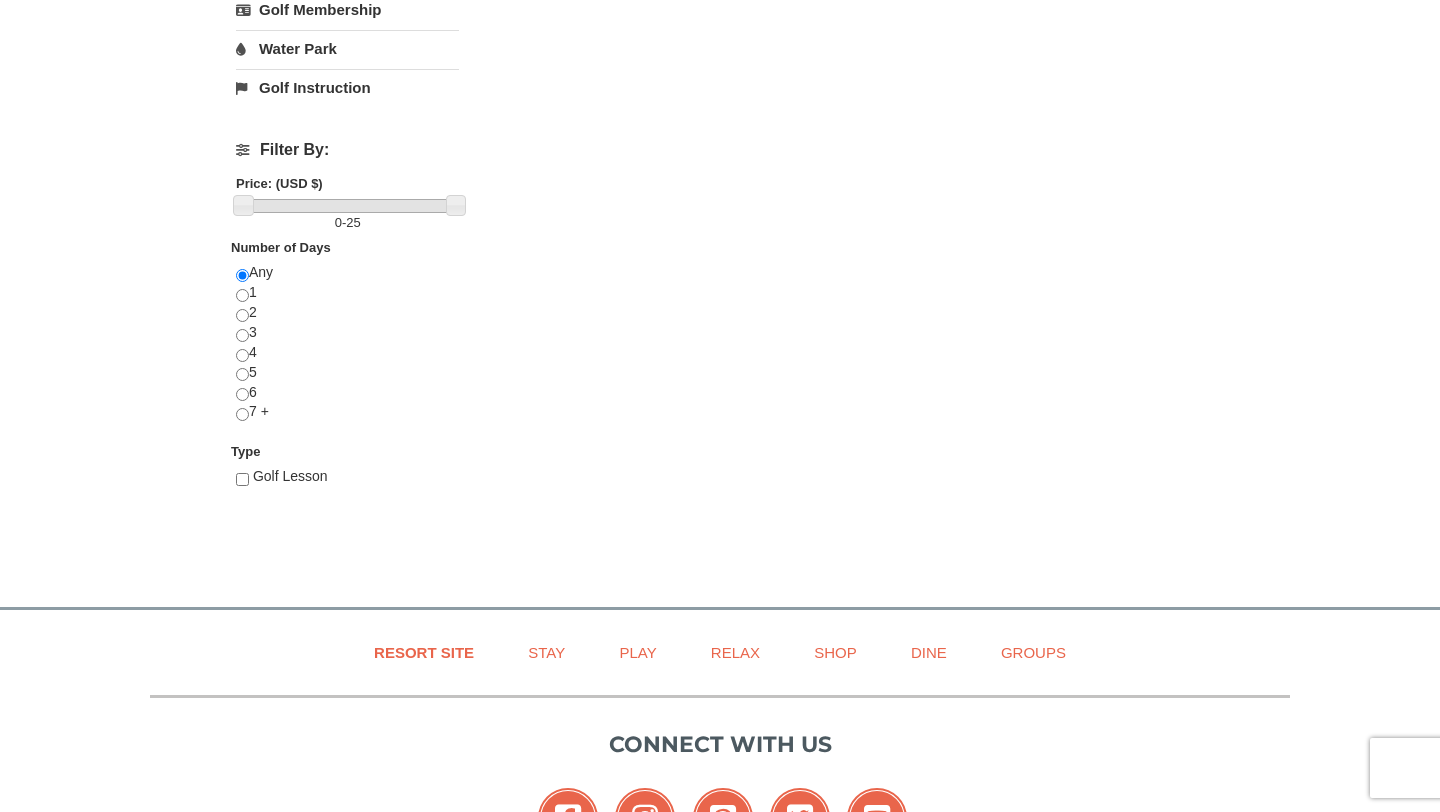 scroll, scrollTop: 653, scrollLeft: 0, axis: vertical 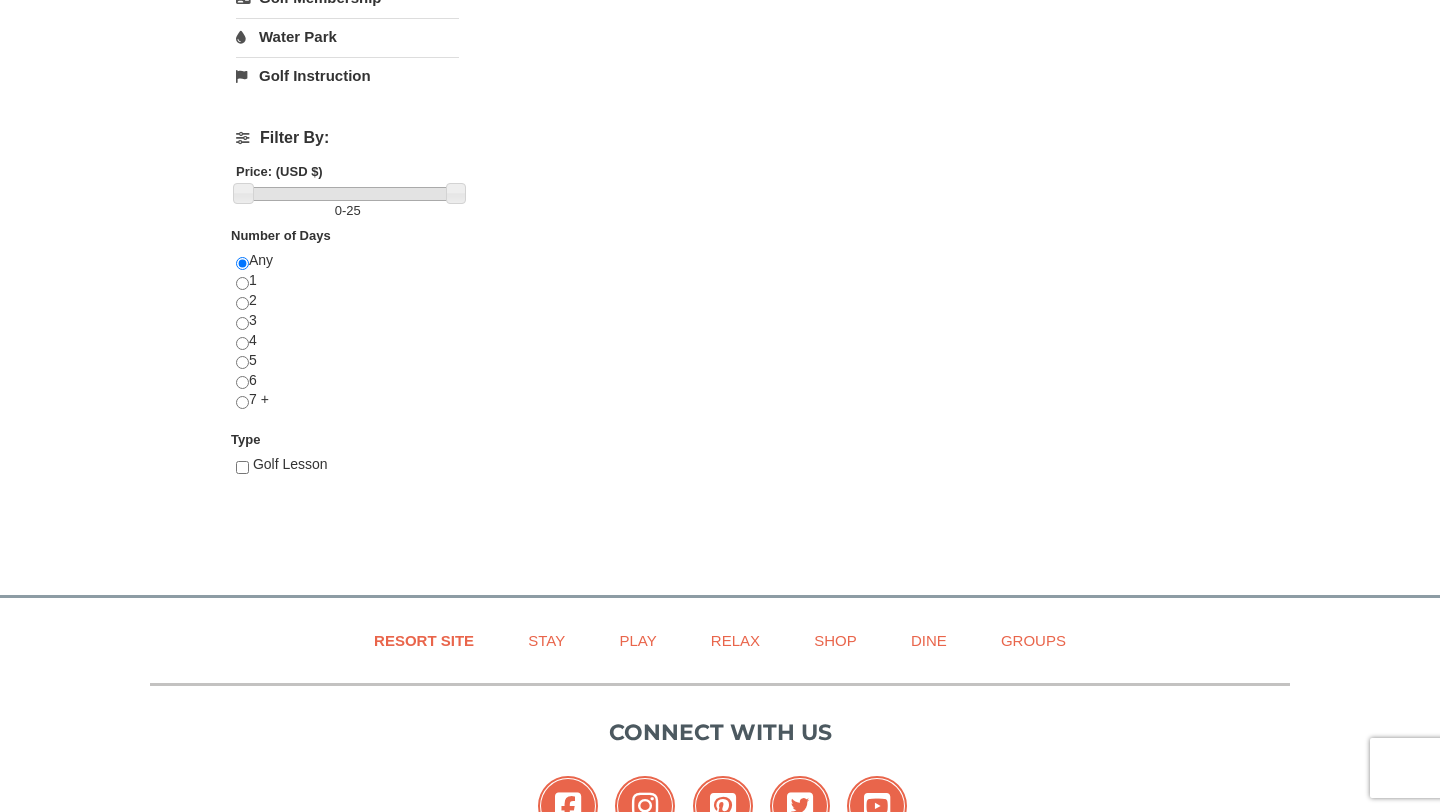 click on "Water Park" at bounding box center [347, 36] 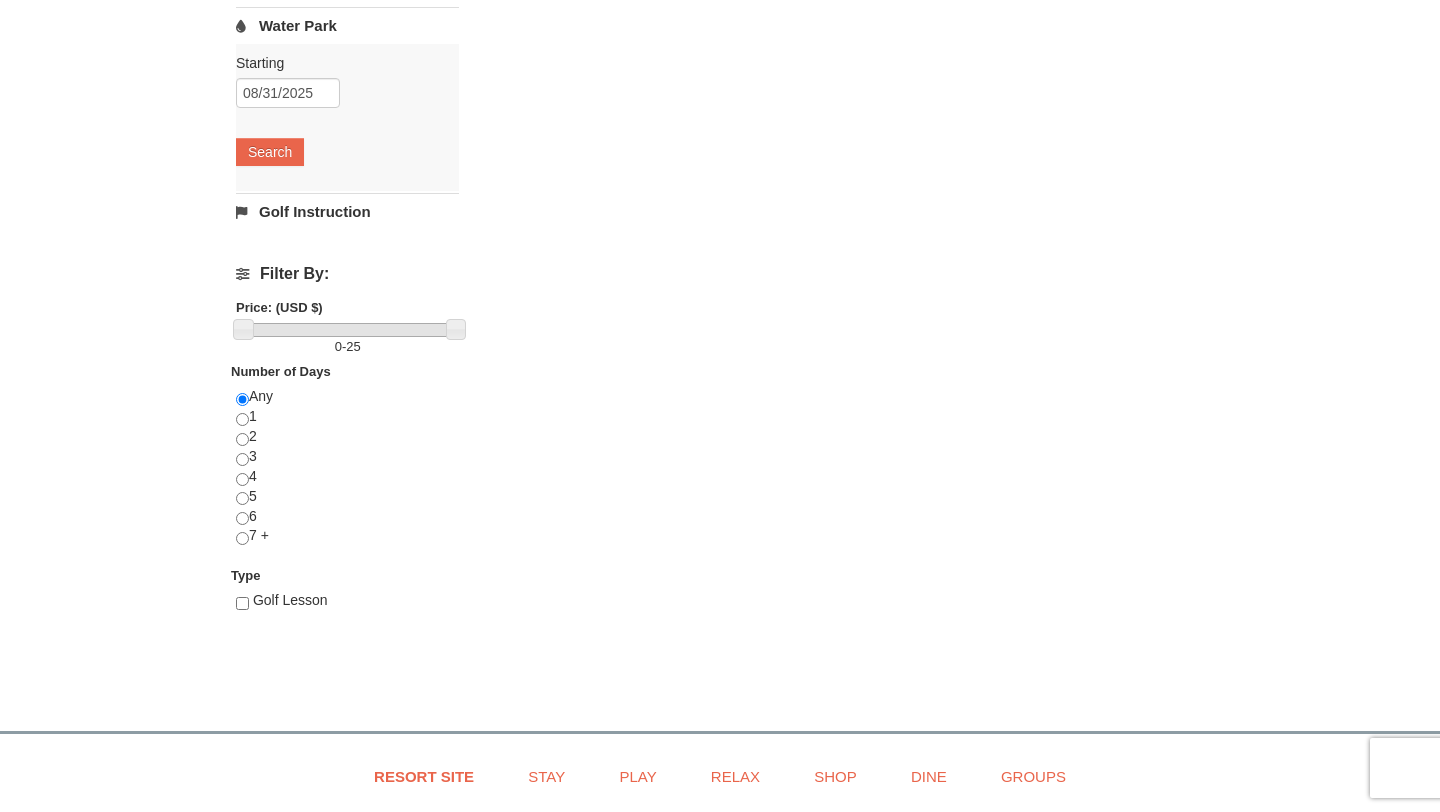scroll, scrollTop: 506, scrollLeft: 0, axis: vertical 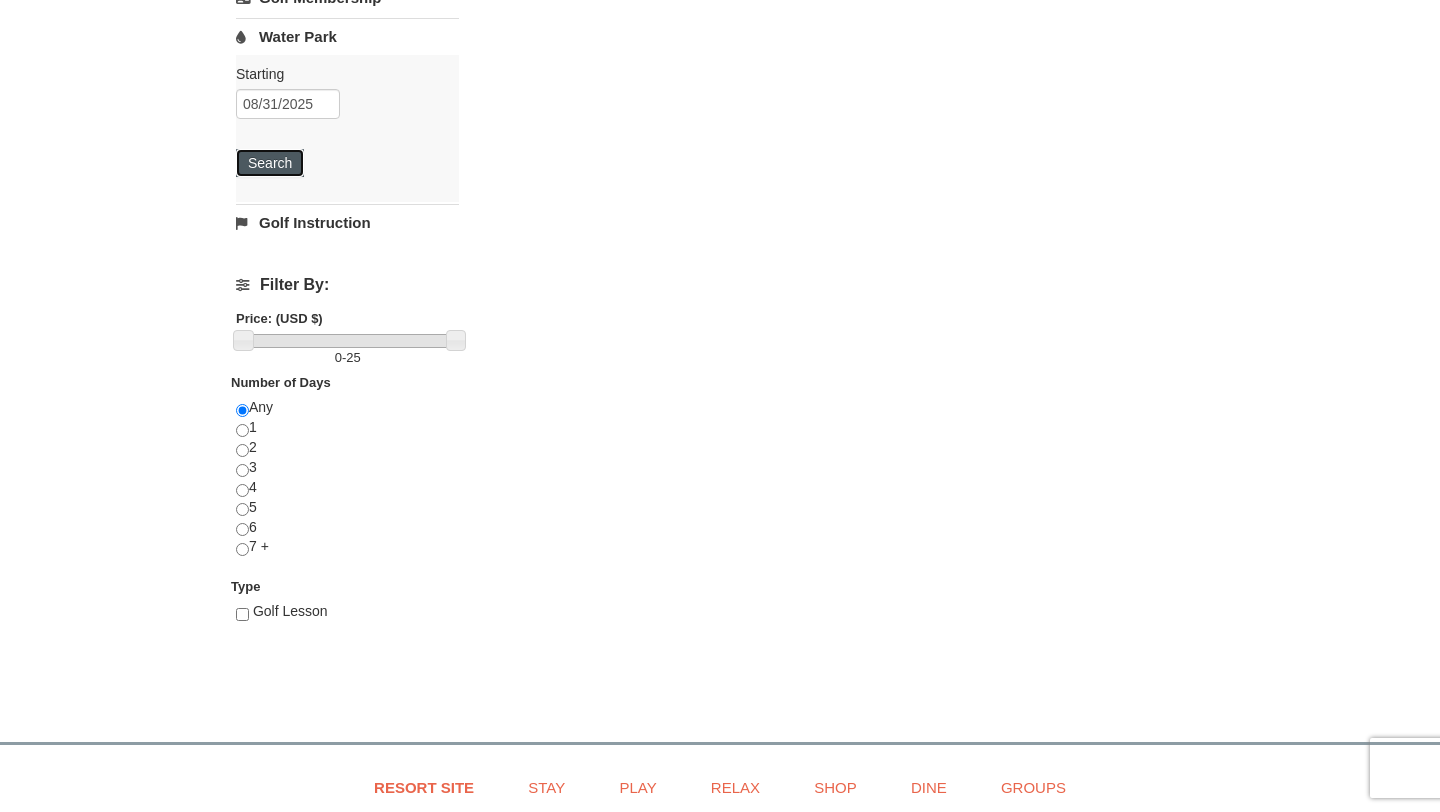 click on "Search" at bounding box center (270, 163) 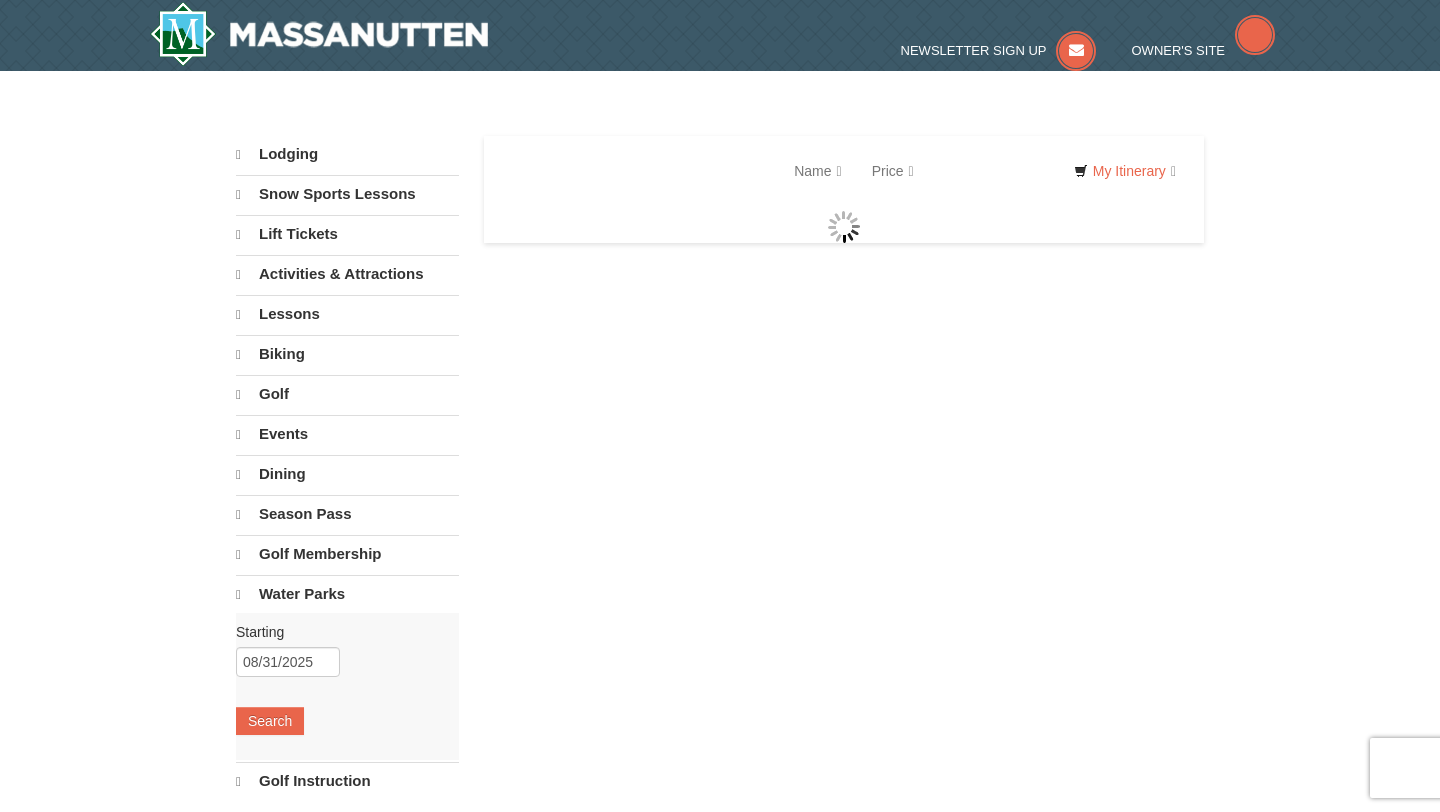 scroll, scrollTop: 0, scrollLeft: 0, axis: both 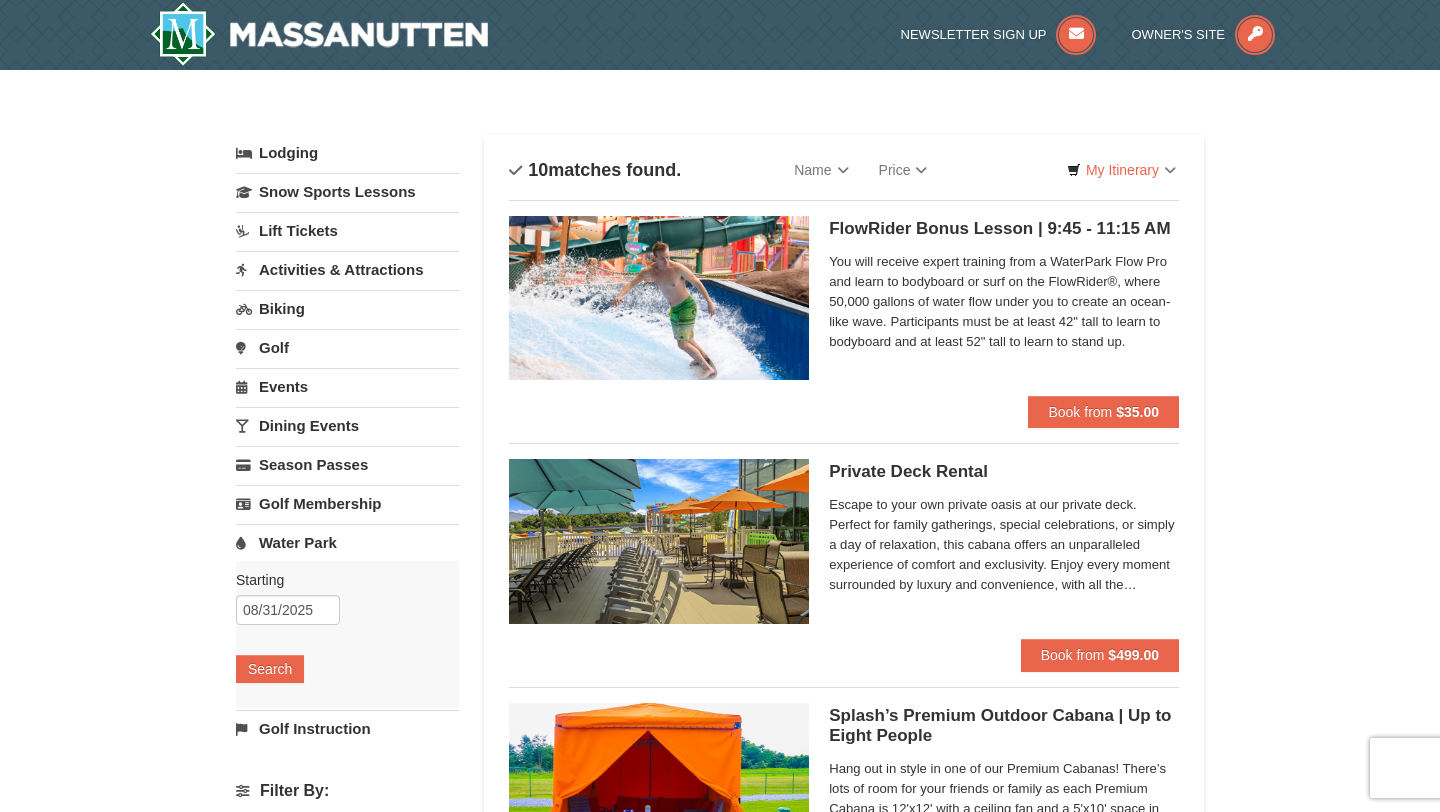 click on "Activities & Attractions" at bounding box center [347, 269] 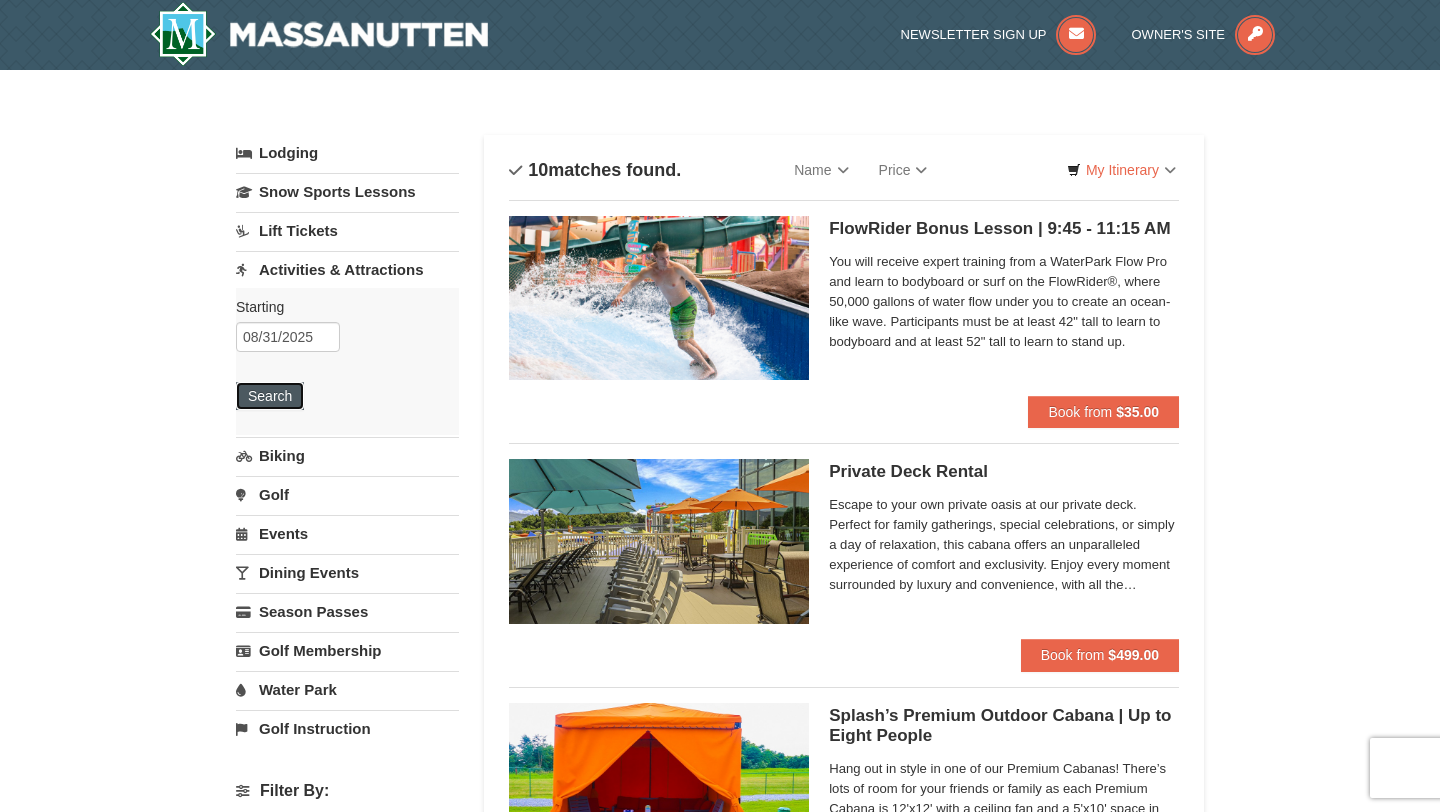 click on "Search" at bounding box center (270, 396) 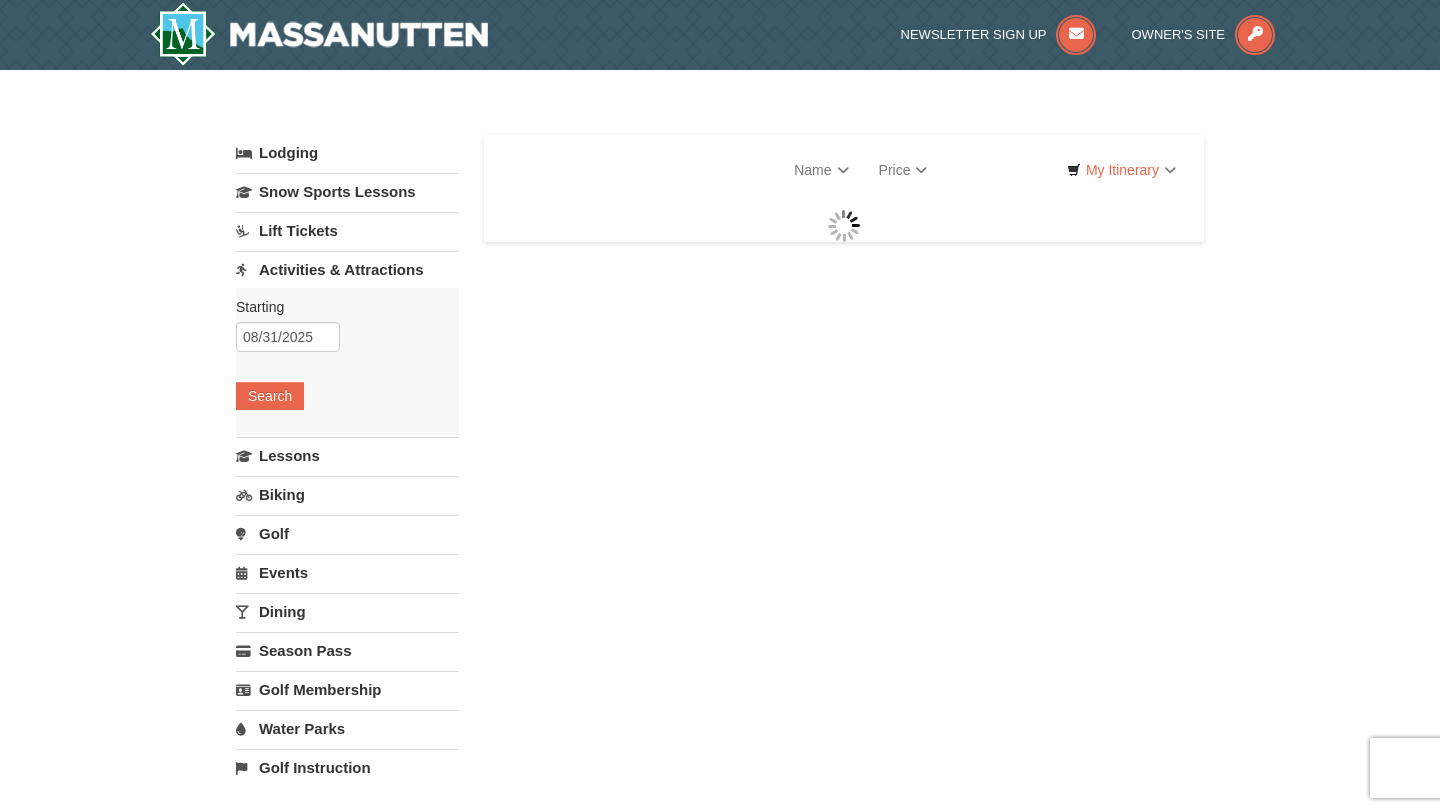 scroll, scrollTop: 0, scrollLeft: 0, axis: both 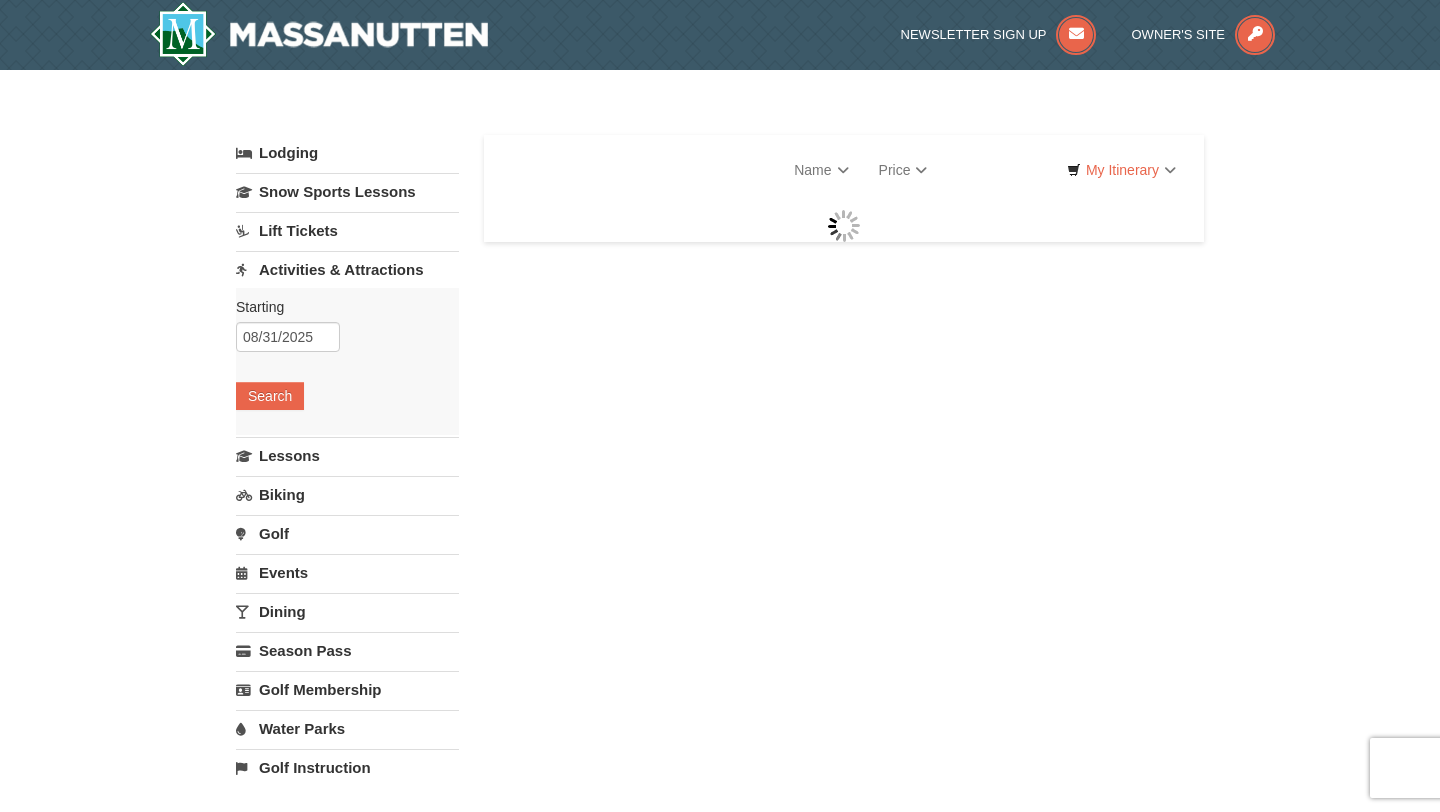 select on "8" 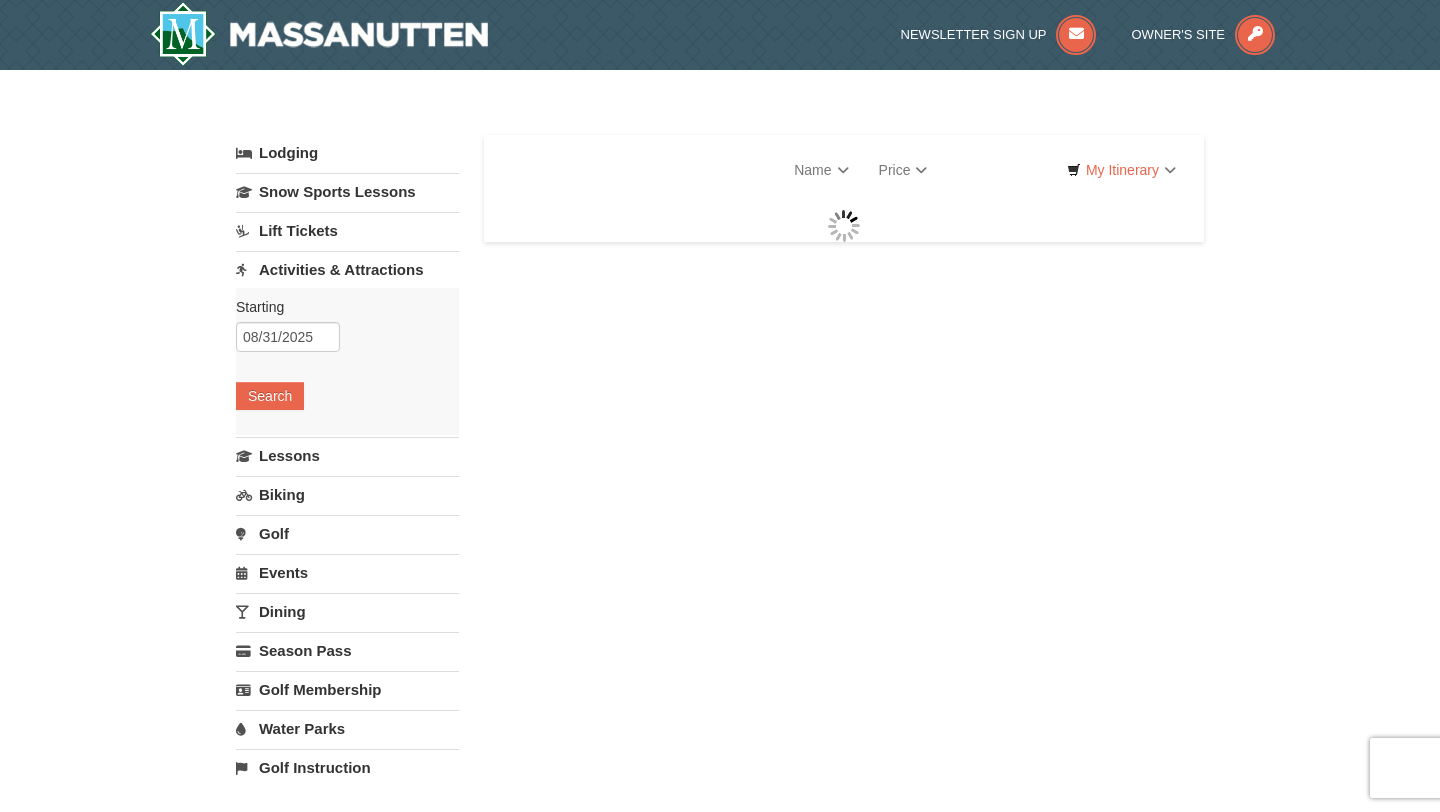 select on "8" 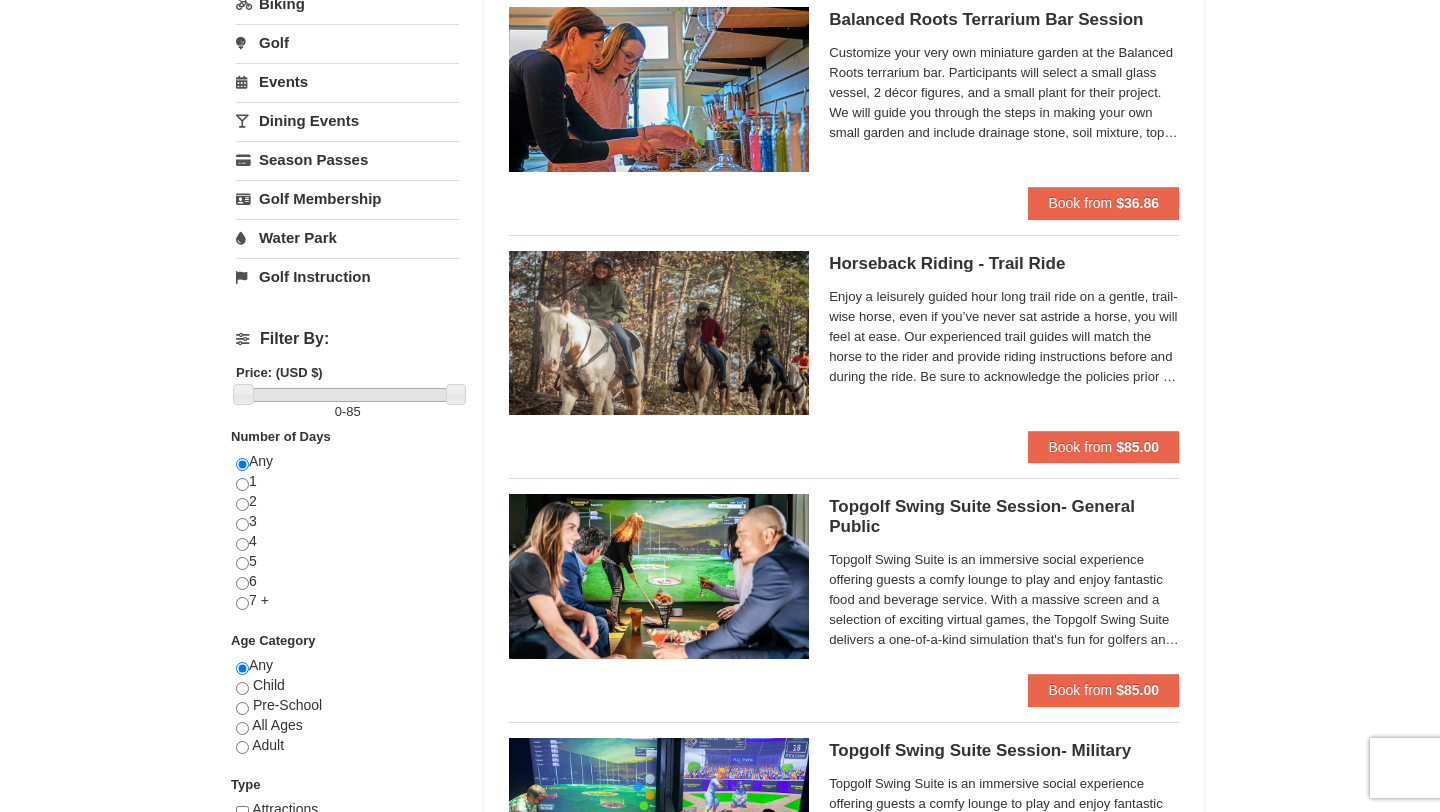 scroll, scrollTop: 453, scrollLeft: 0, axis: vertical 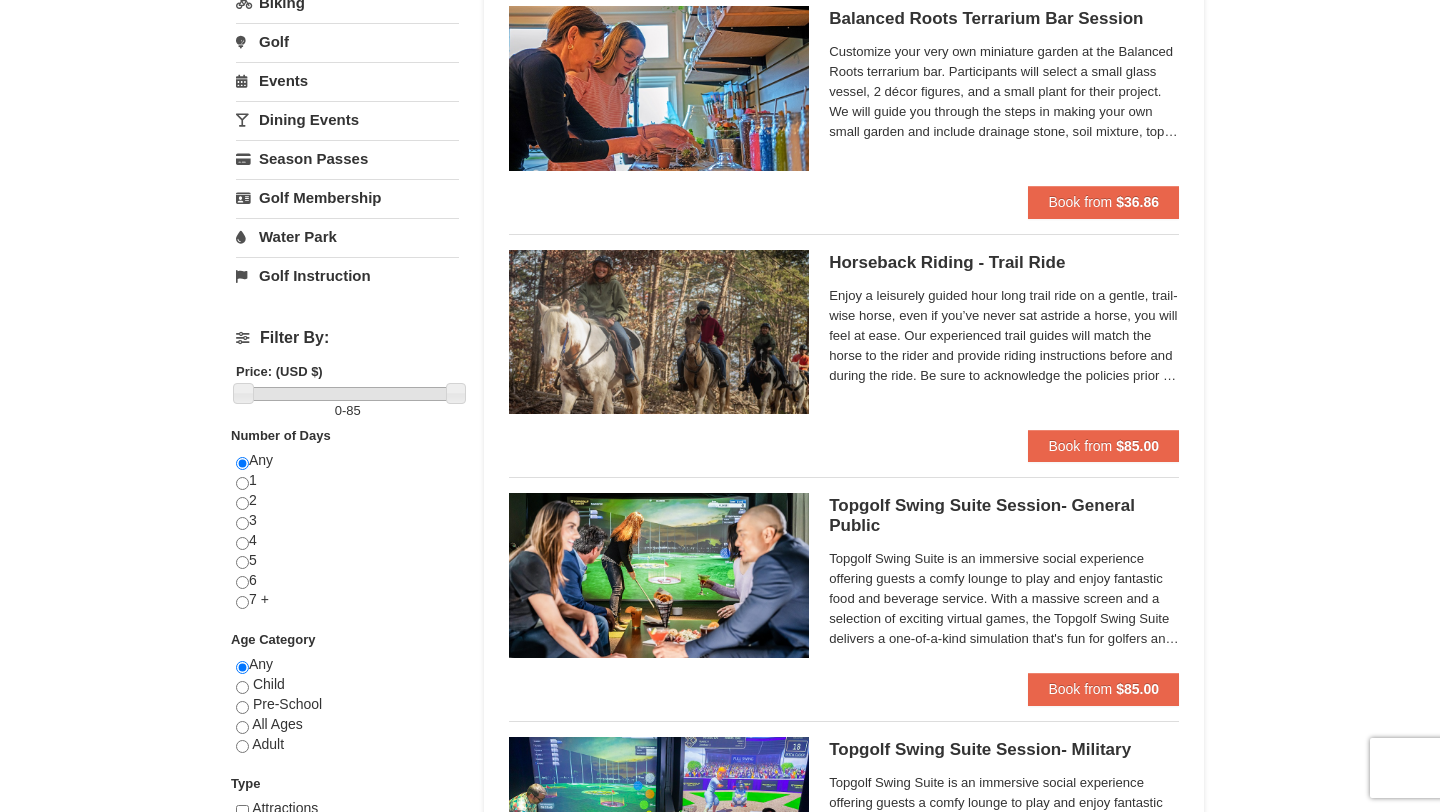 click at bounding box center [659, 575] 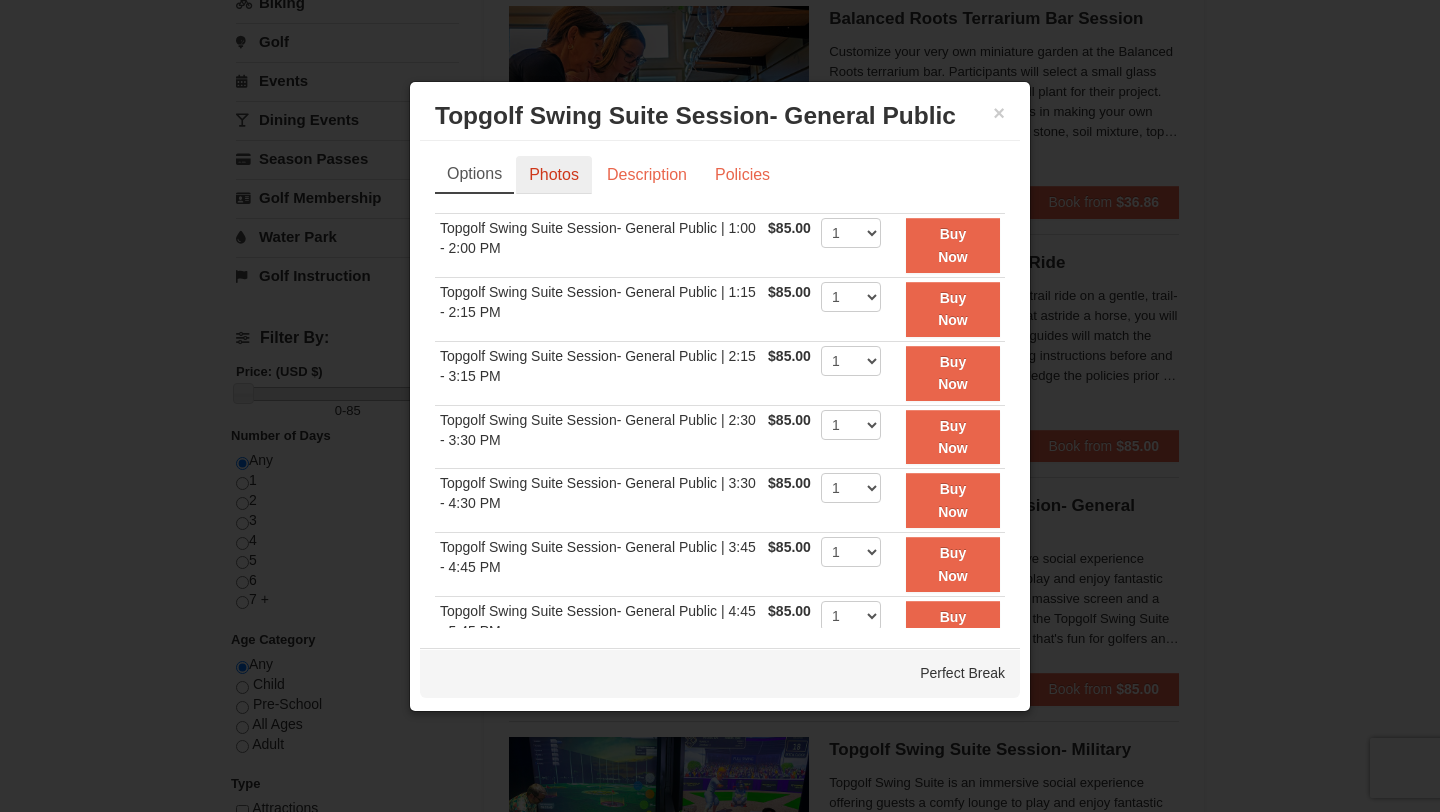 click on "Photos" at bounding box center [554, 175] 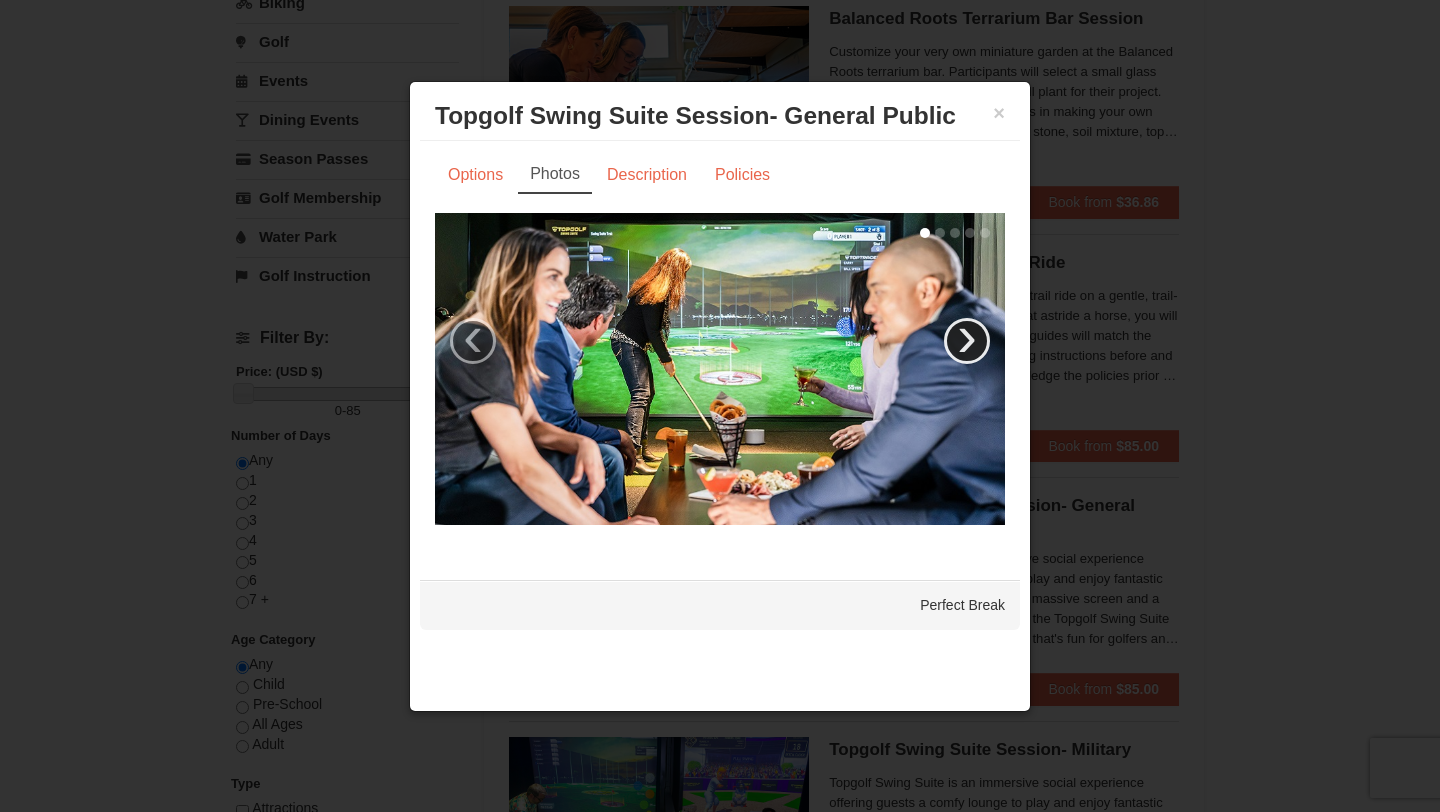 click on "›" at bounding box center [967, 341] 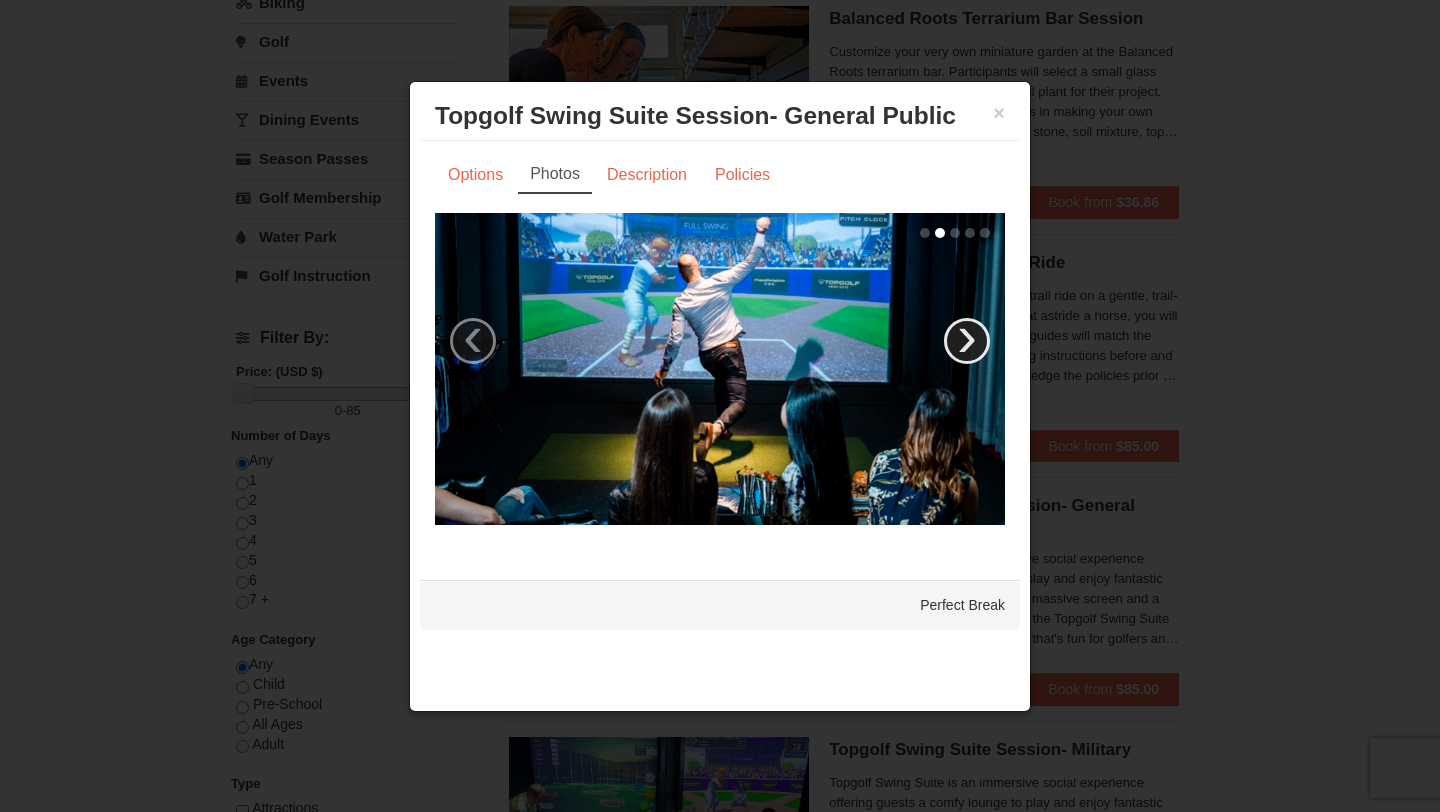 click on "›" at bounding box center [967, 341] 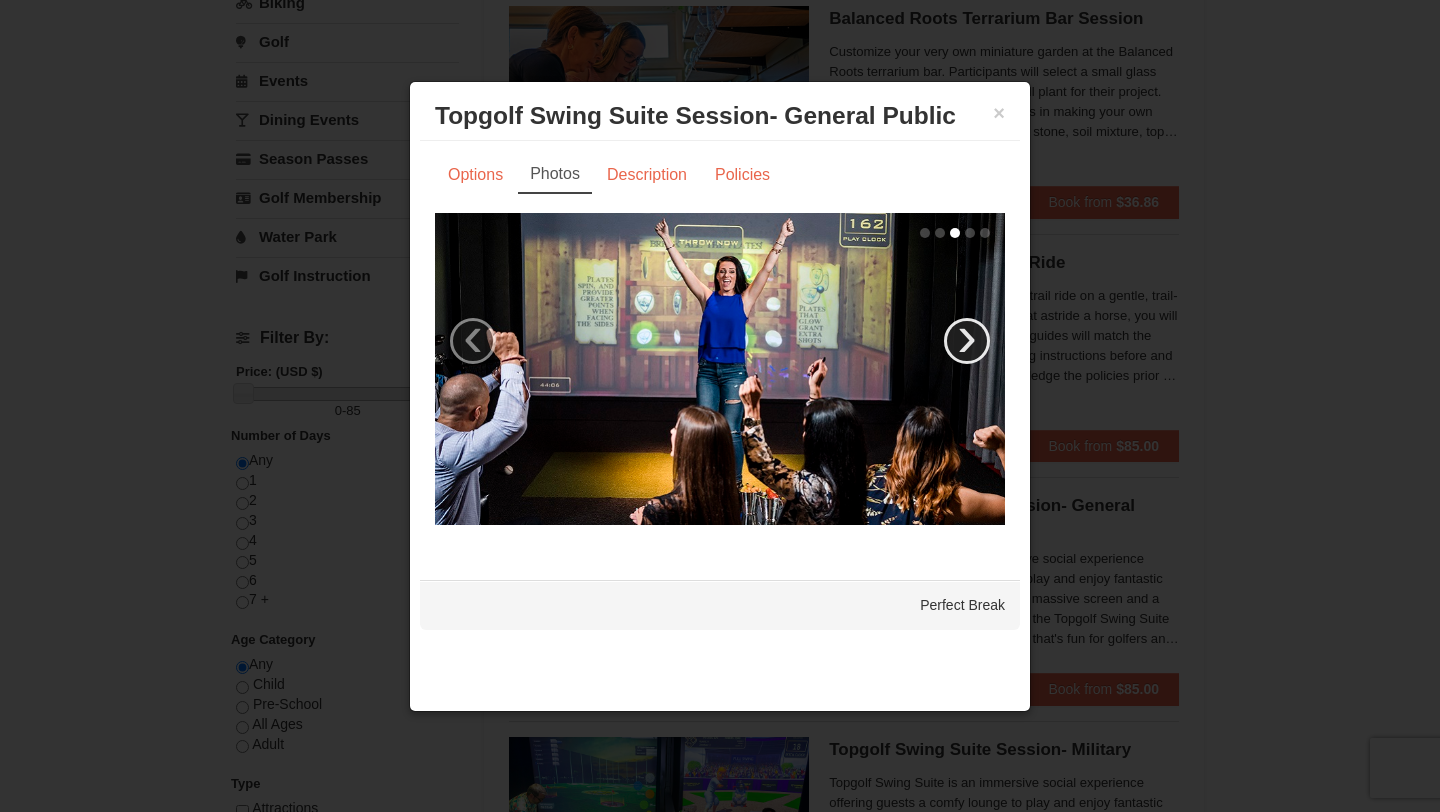 click on "›" at bounding box center (967, 341) 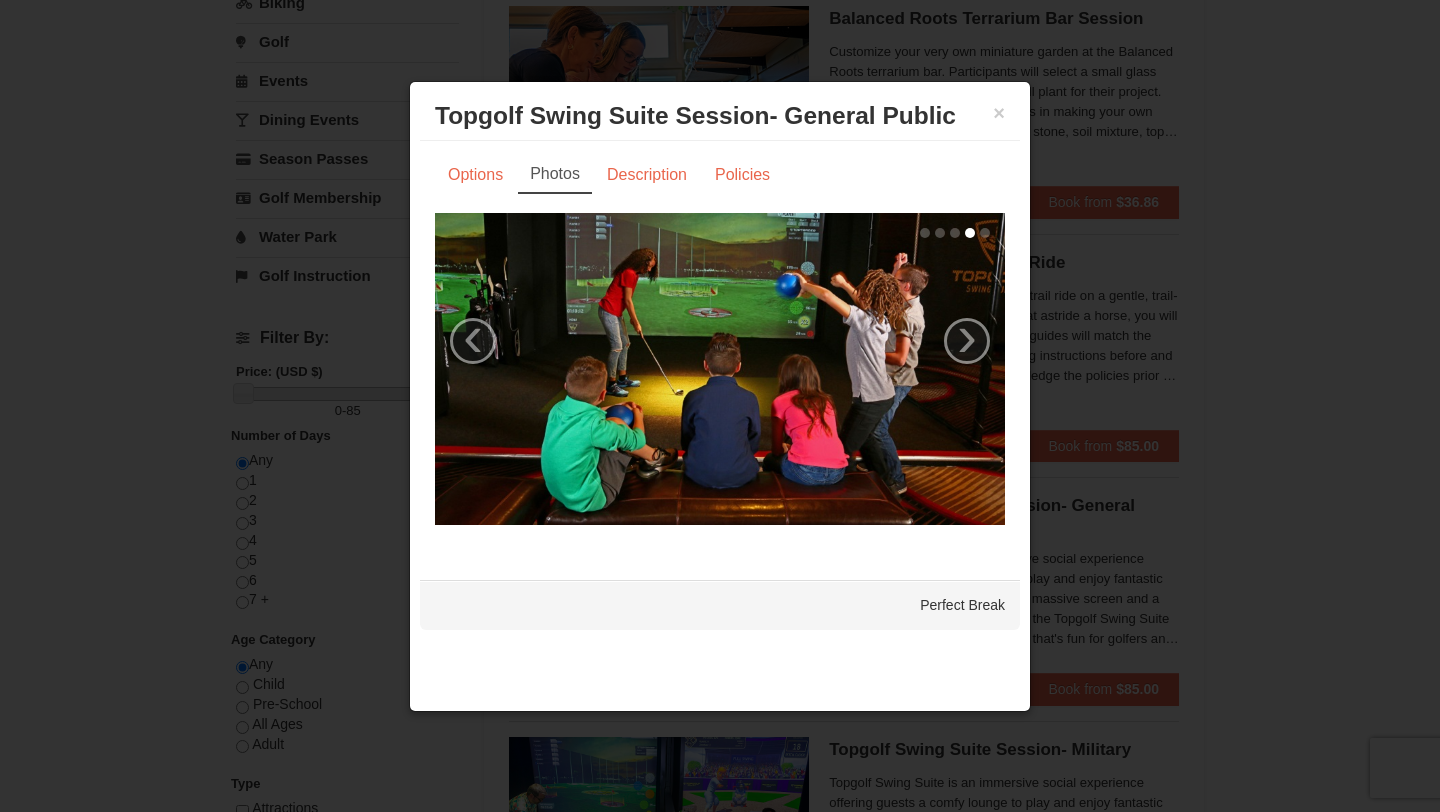 click on "Topgolf Swing Suite Session- General Public  Perfect Break" at bounding box center (720, 116) 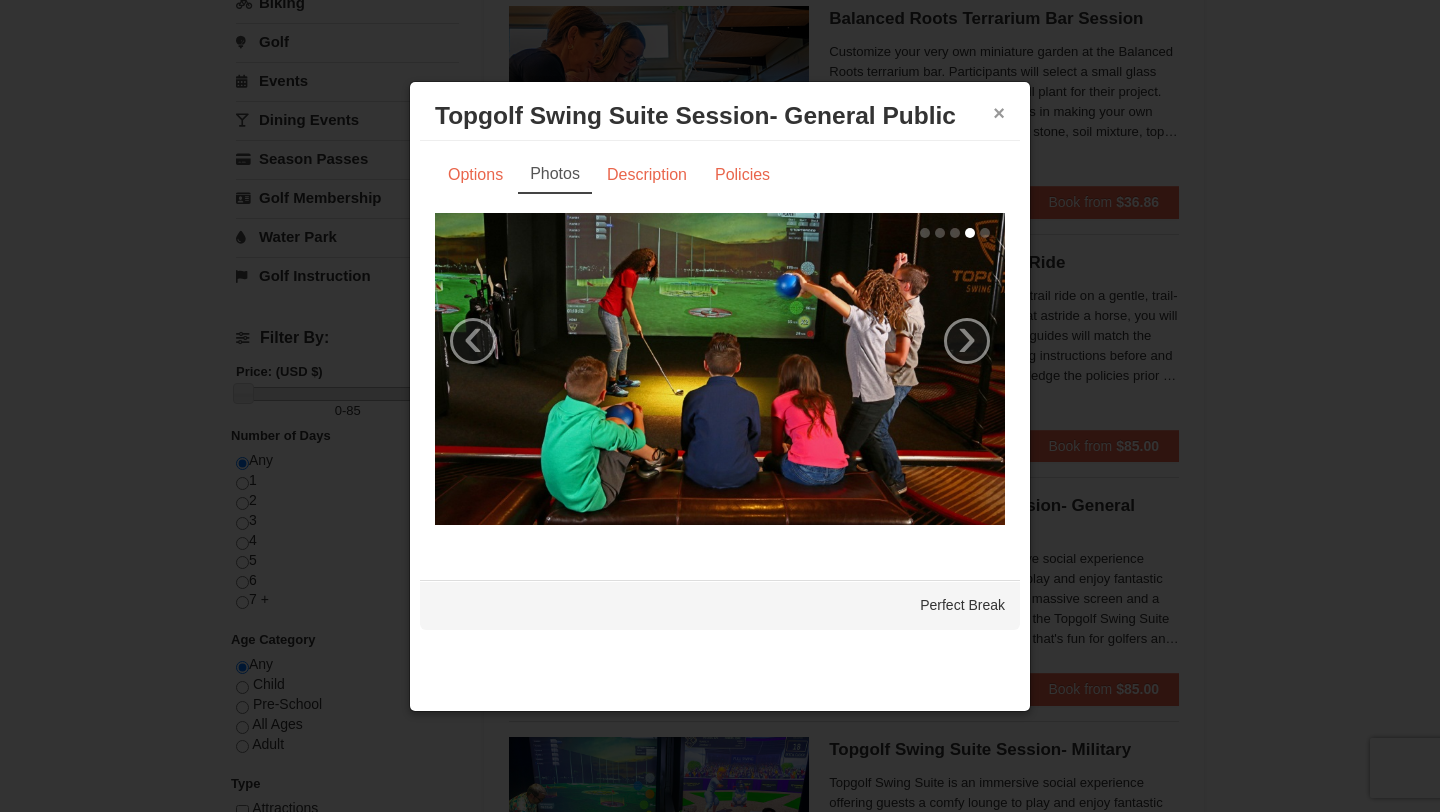 click on "×" at bounding box center (999, 113) 